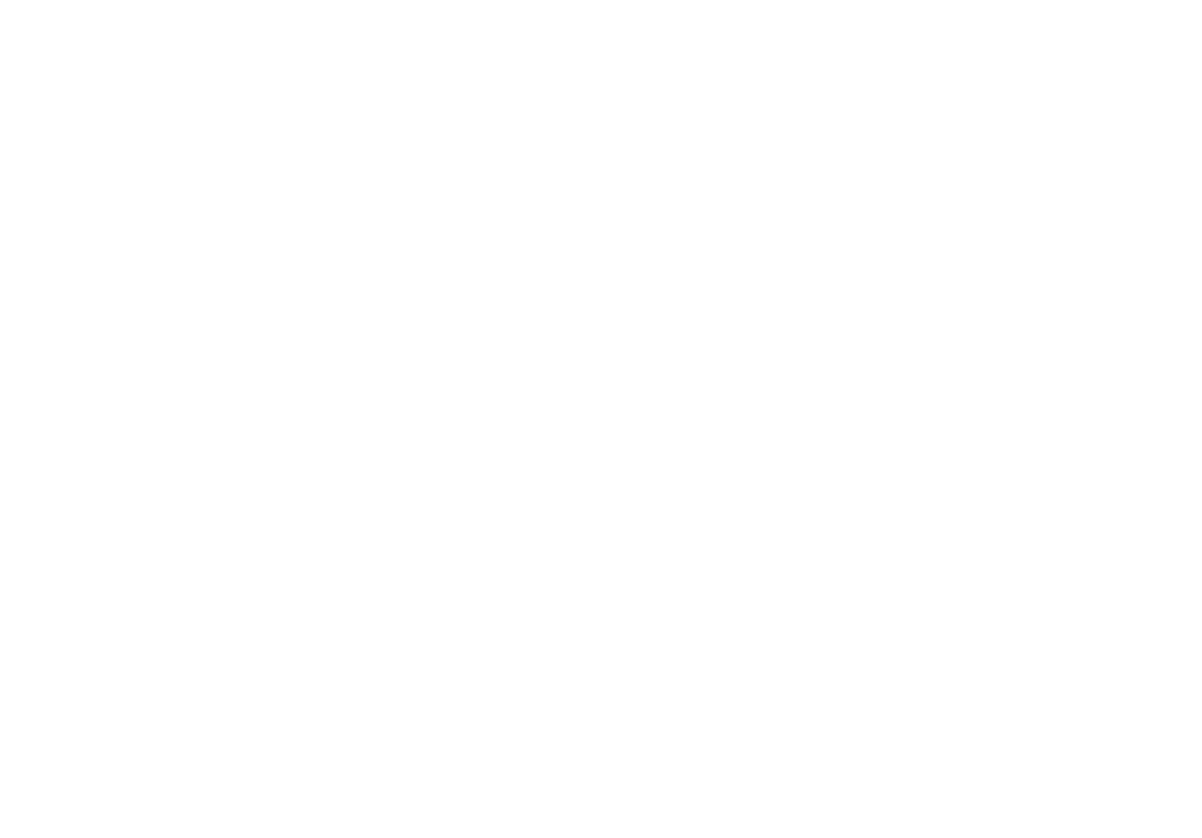 scroll, scrollTop: 0, scrollLeft: 0, axis: both 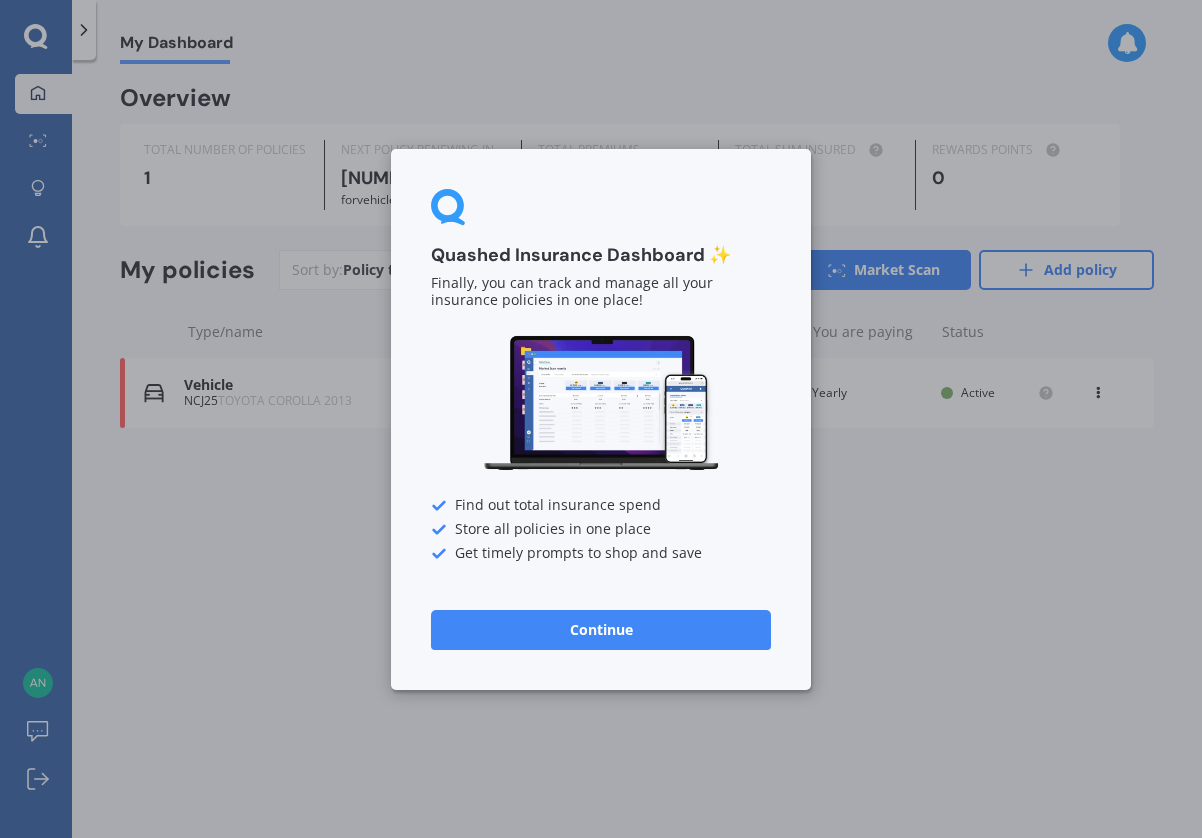 click on "Continue" at bounding box center (601, 629) 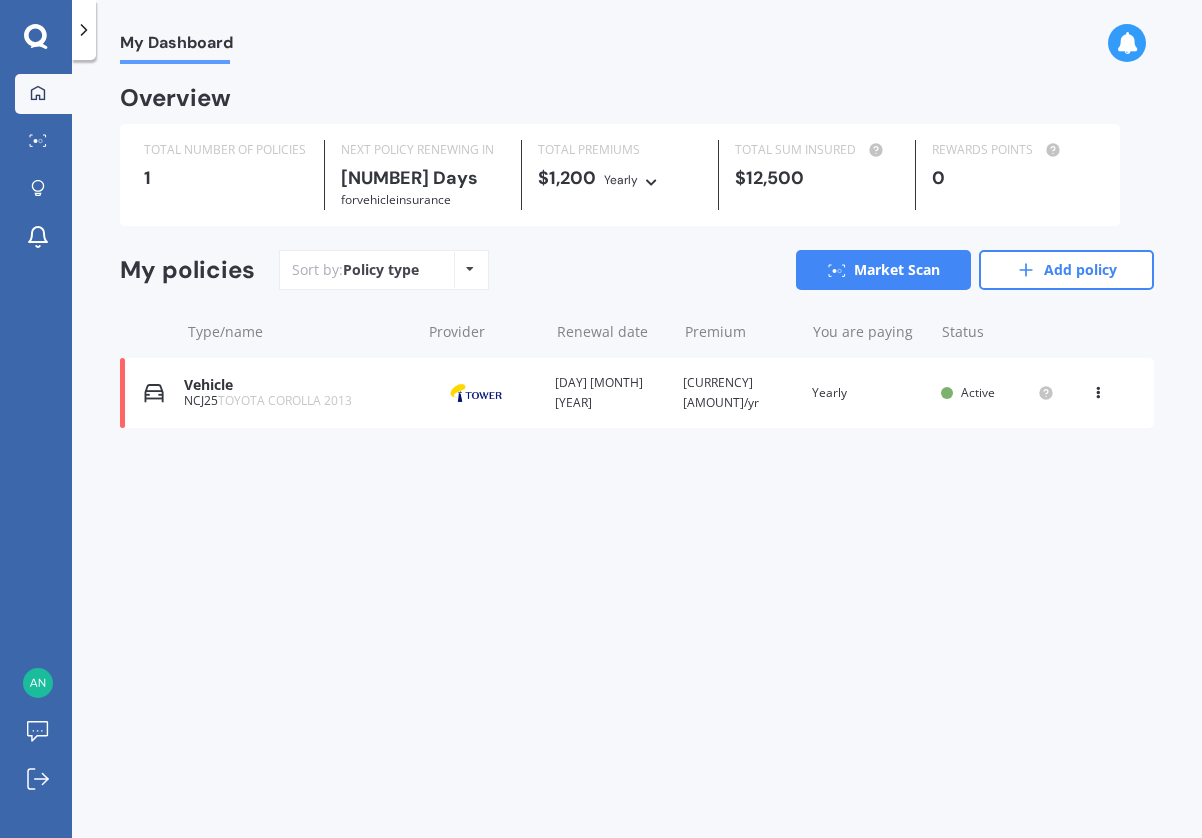 click on "TOYOTA COROLLA 2013" at bounding box center [285, 400] 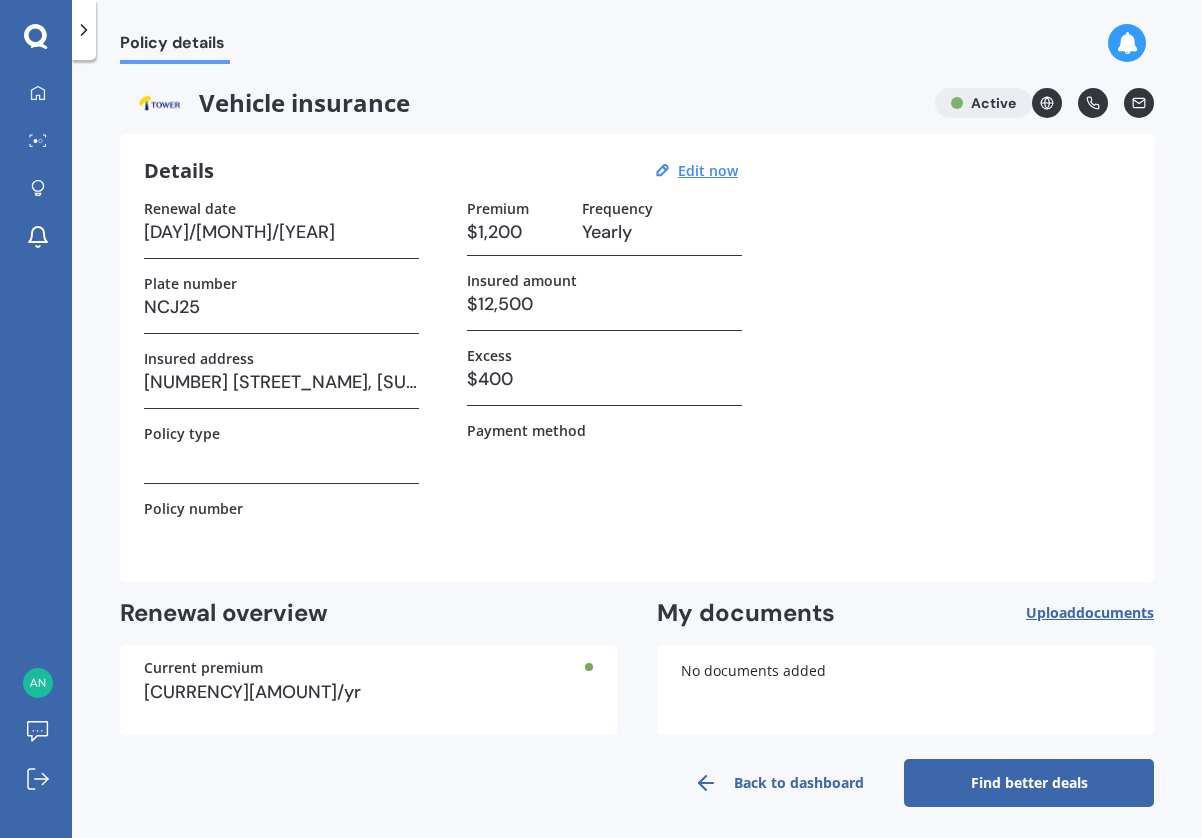 scroll, scrollTop: 4, scrollLeft: 0, axis: vertical 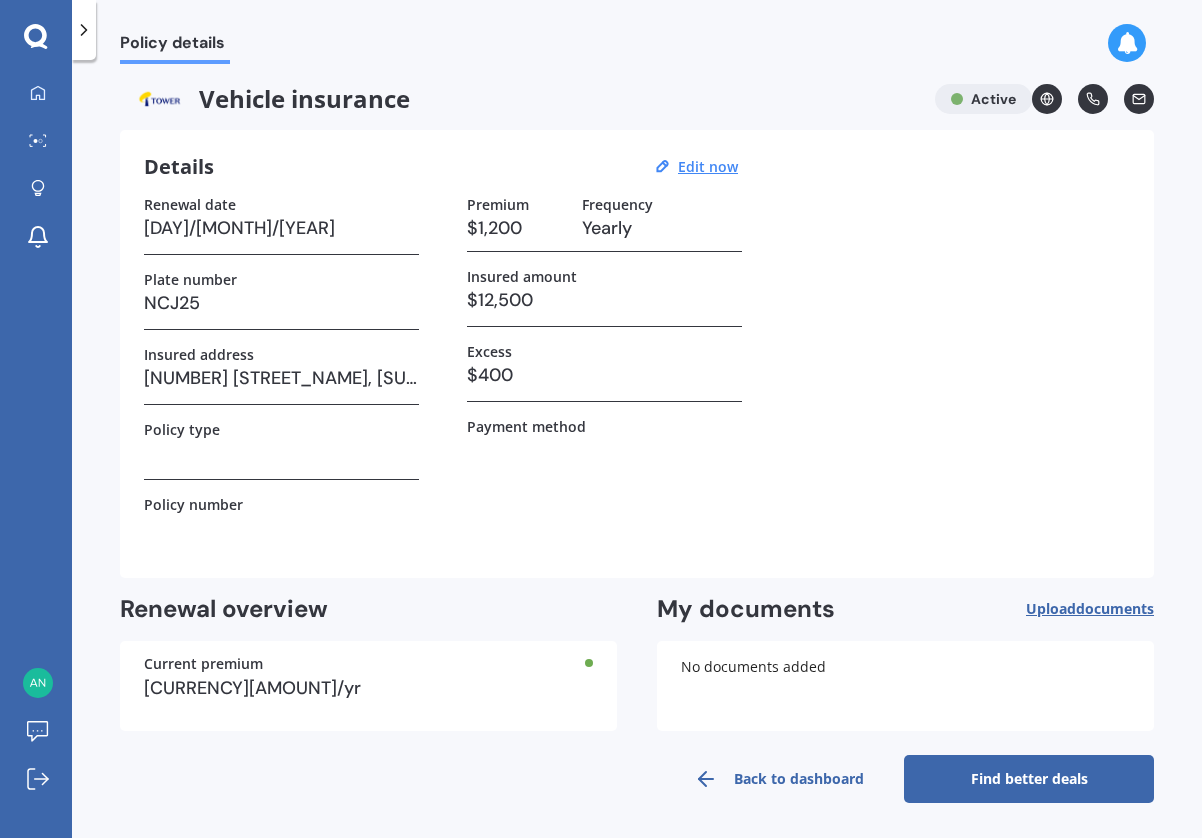 click on "Vehicle insurance Active" at bounding box center [637, 99] 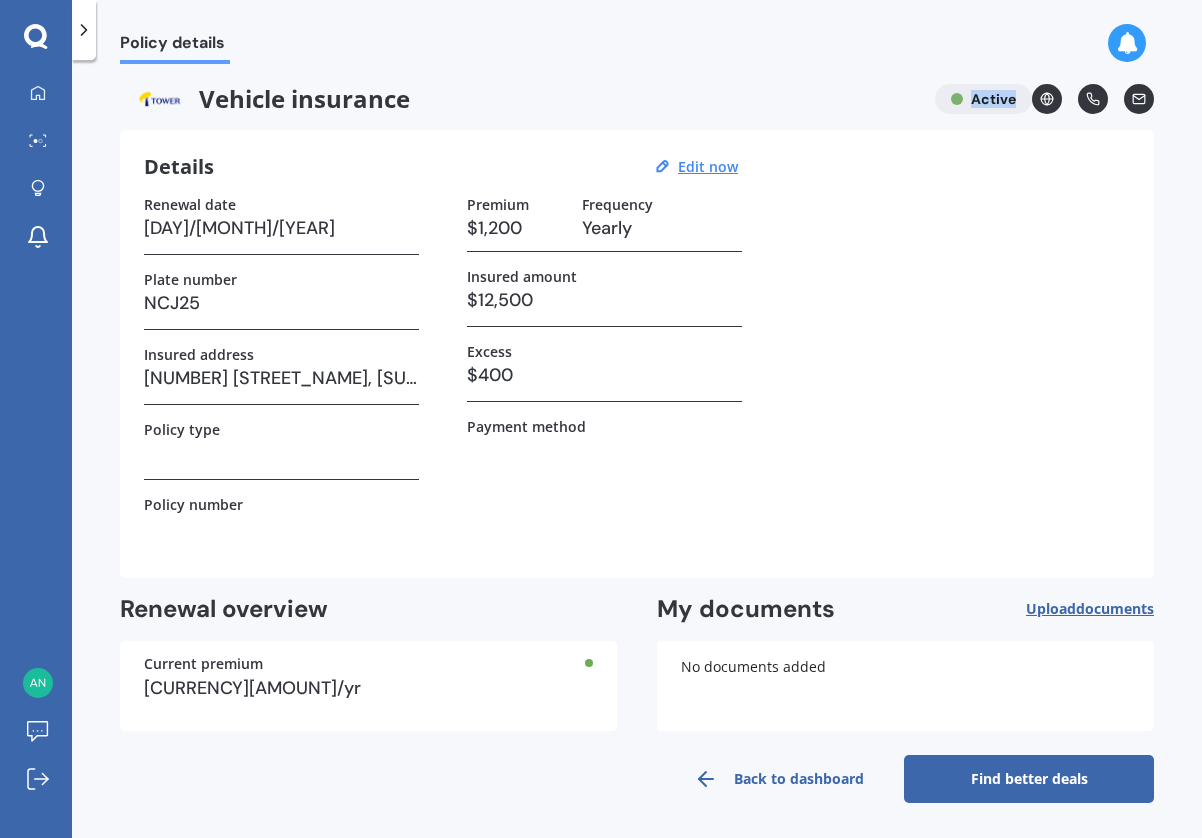 click on "Vehicle insurance Active" at bounding box center [637, 99] 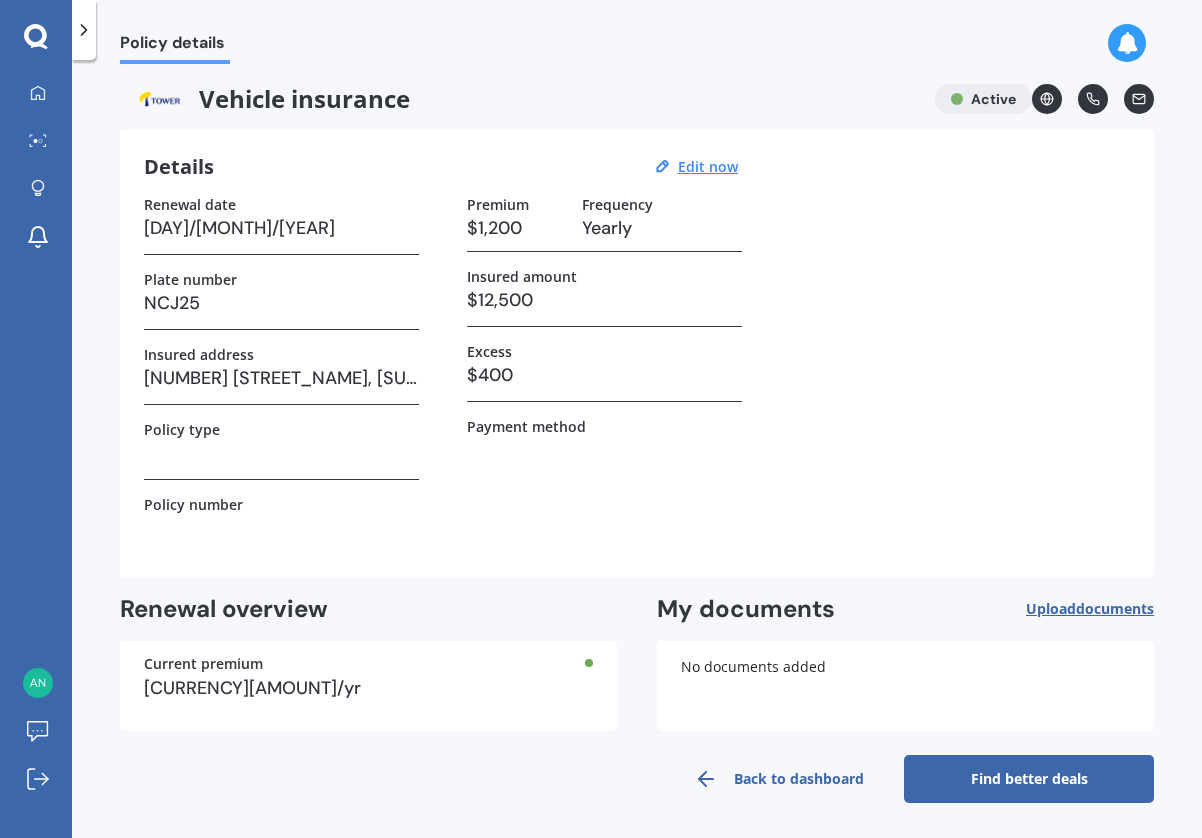 click on "Vehicle insurance" at bounding box center (519, 99) 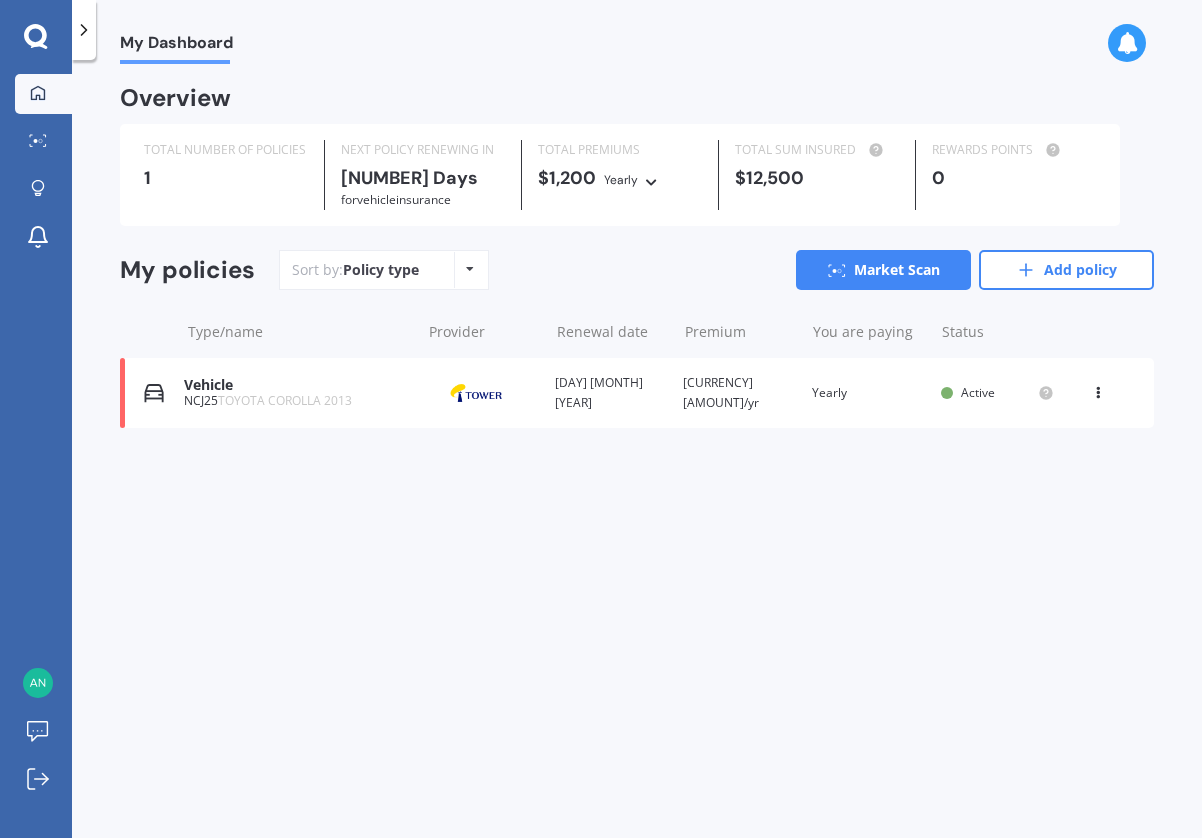 scroll, scrollTop: 0, scrollLeft: 0, axis: both 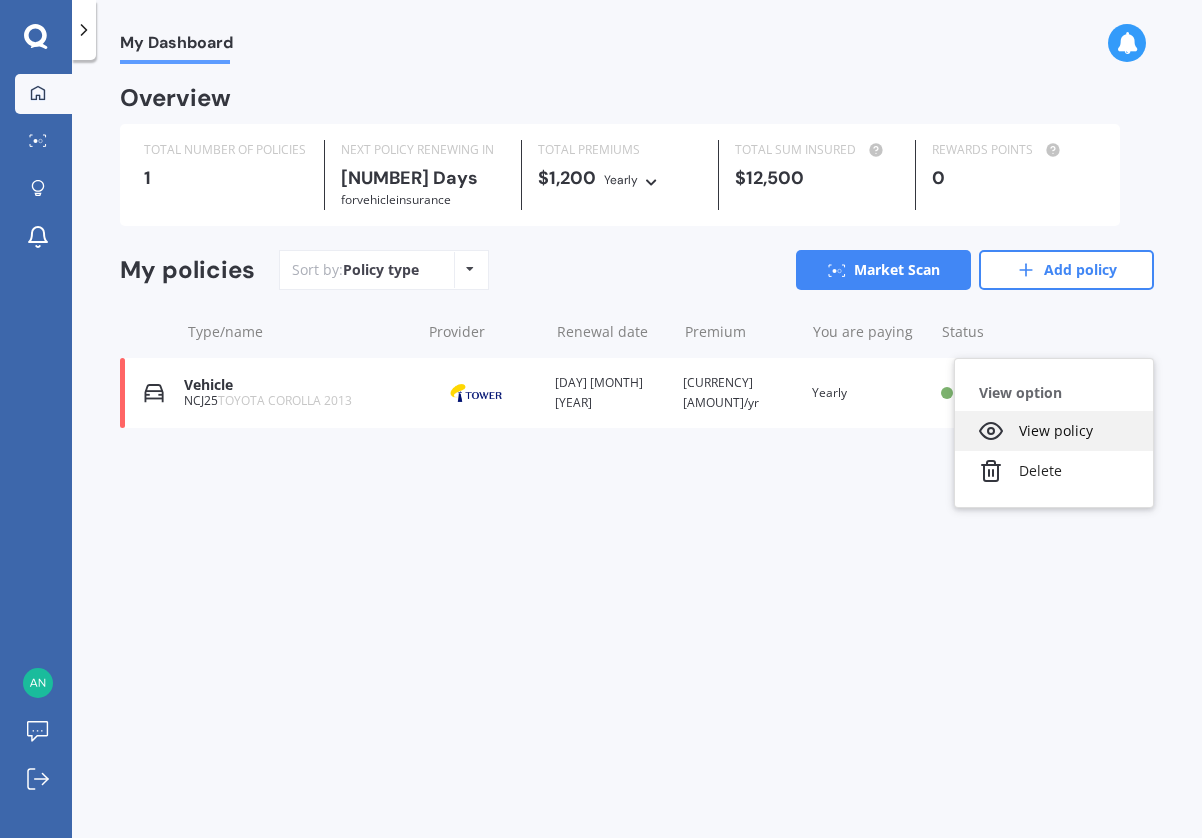 click on "View policy" at bounding box center (1054, 431) 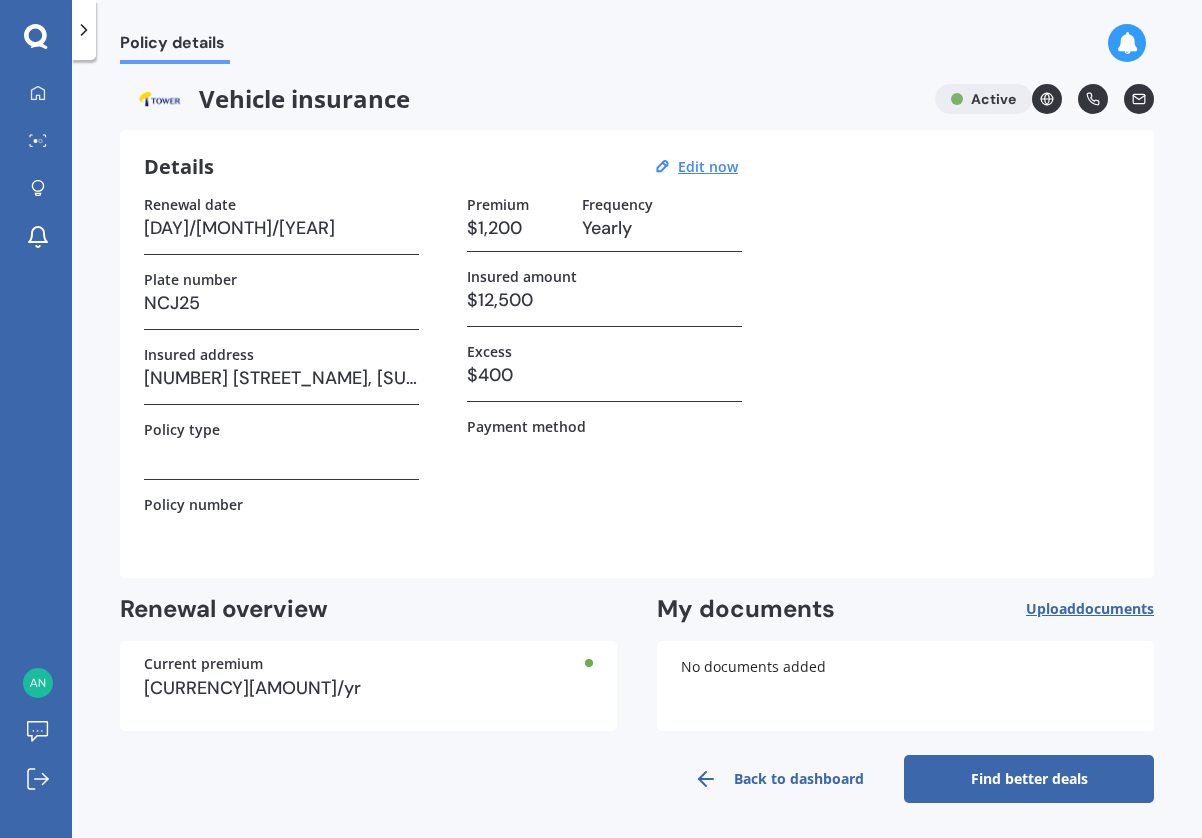 scroll, scrollTop: 0, scrollLeft: 0, axis: both 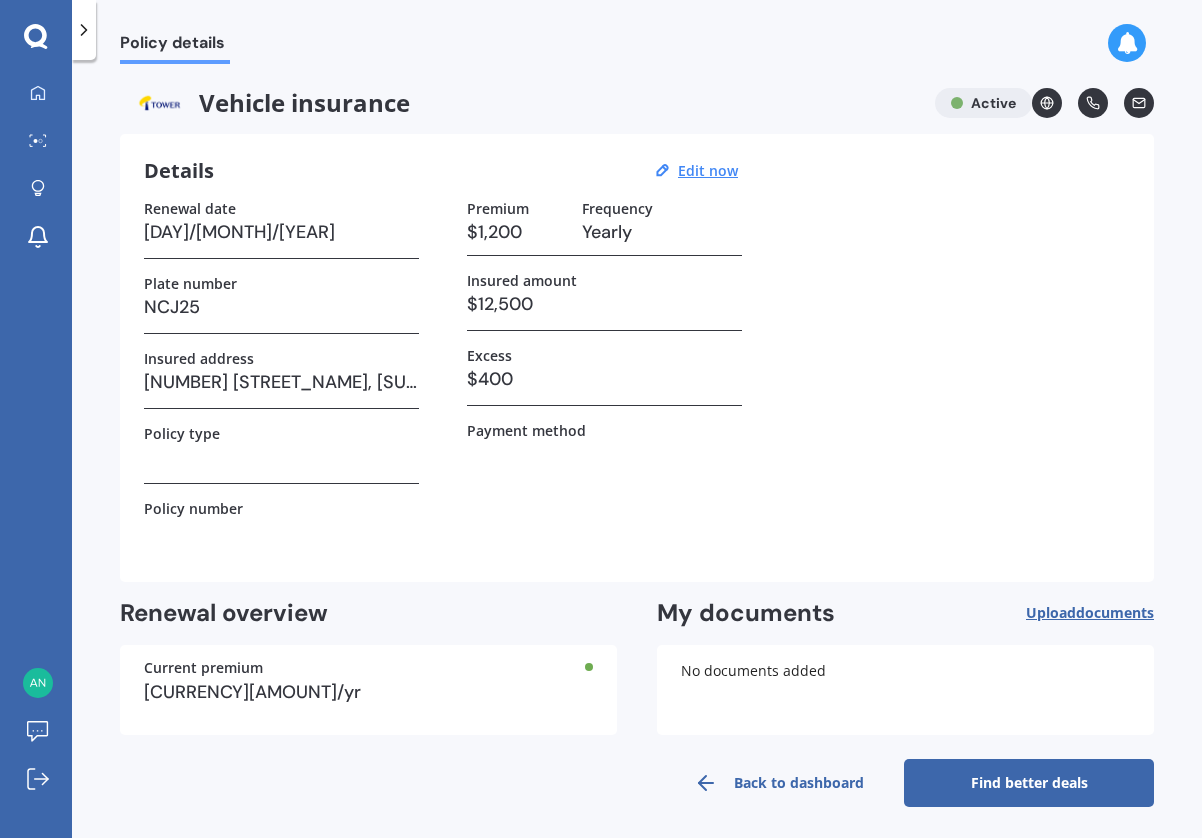 click on "Vehicle insurance Active" at bounding box center (637, 103) 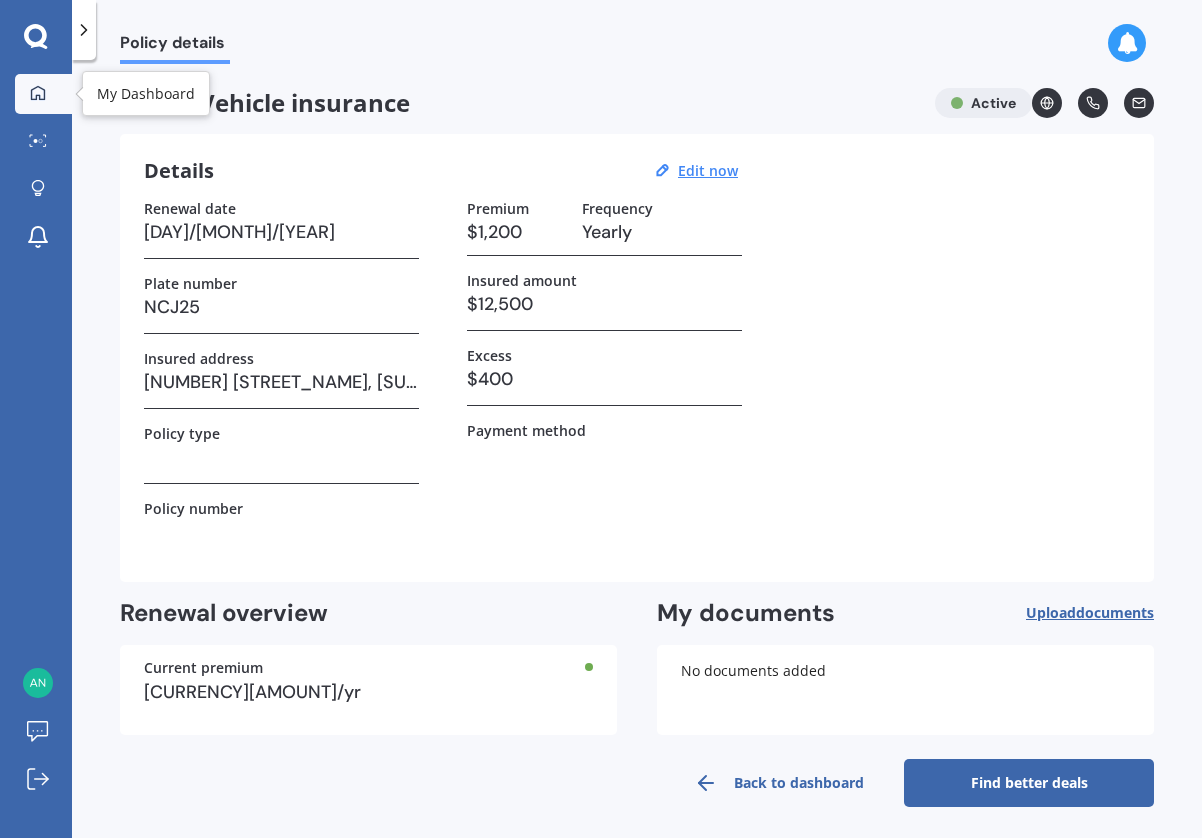 click on "My Dashboard" at bounding box center [43, 94] 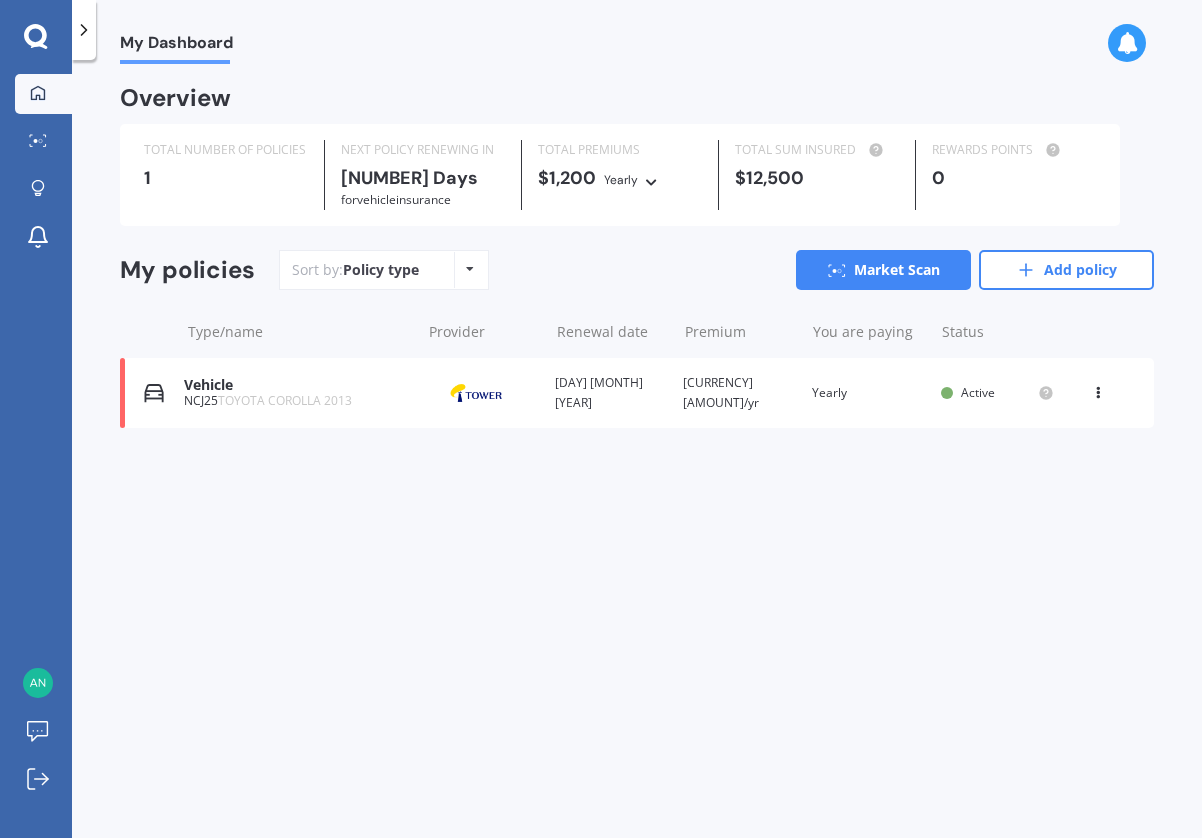 click at bounding box center [651, 179] 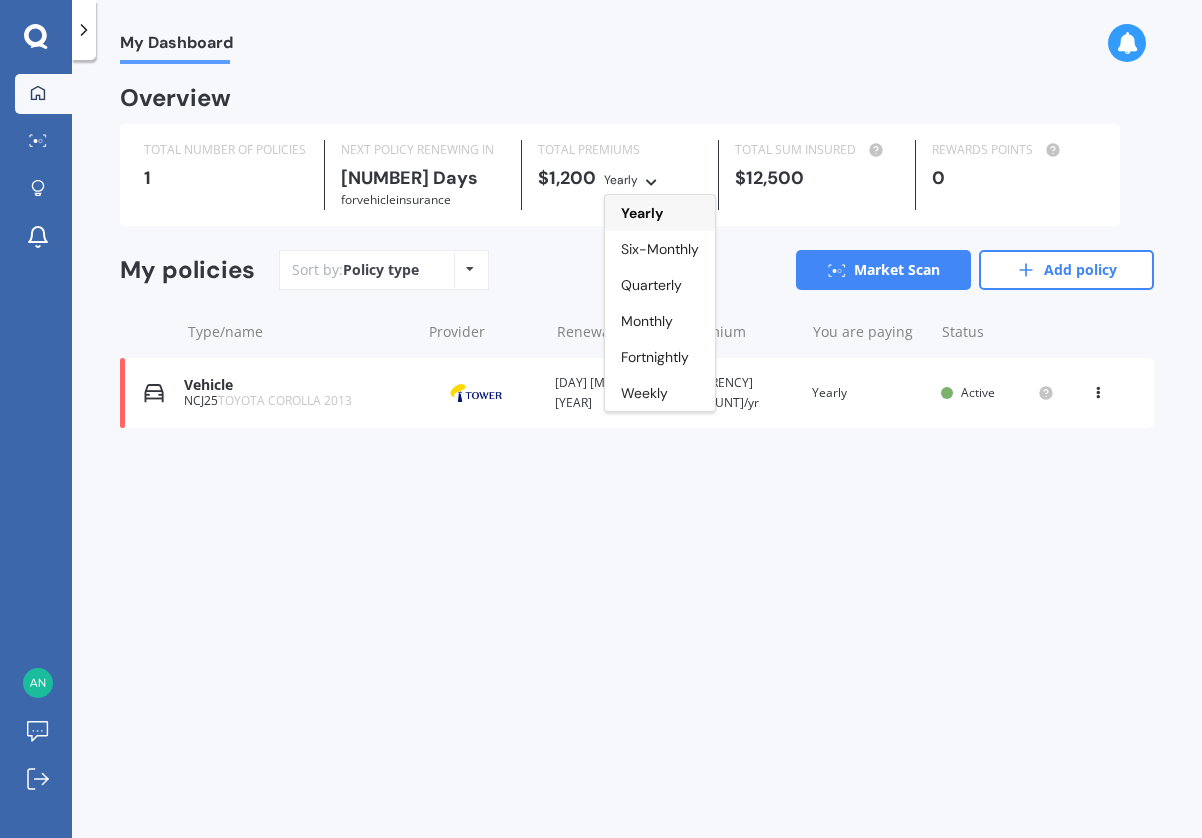 click at bounding box center [651, 179] 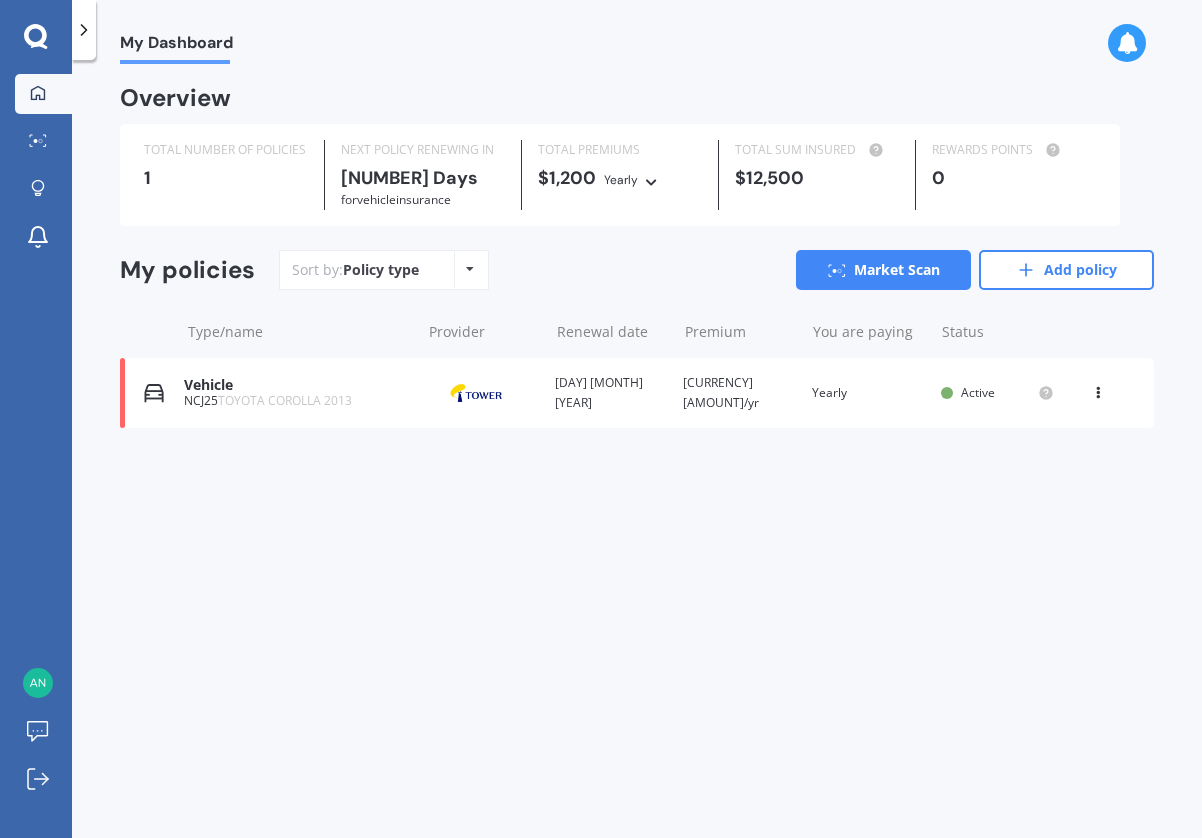 click at bounding box center [476, 393] 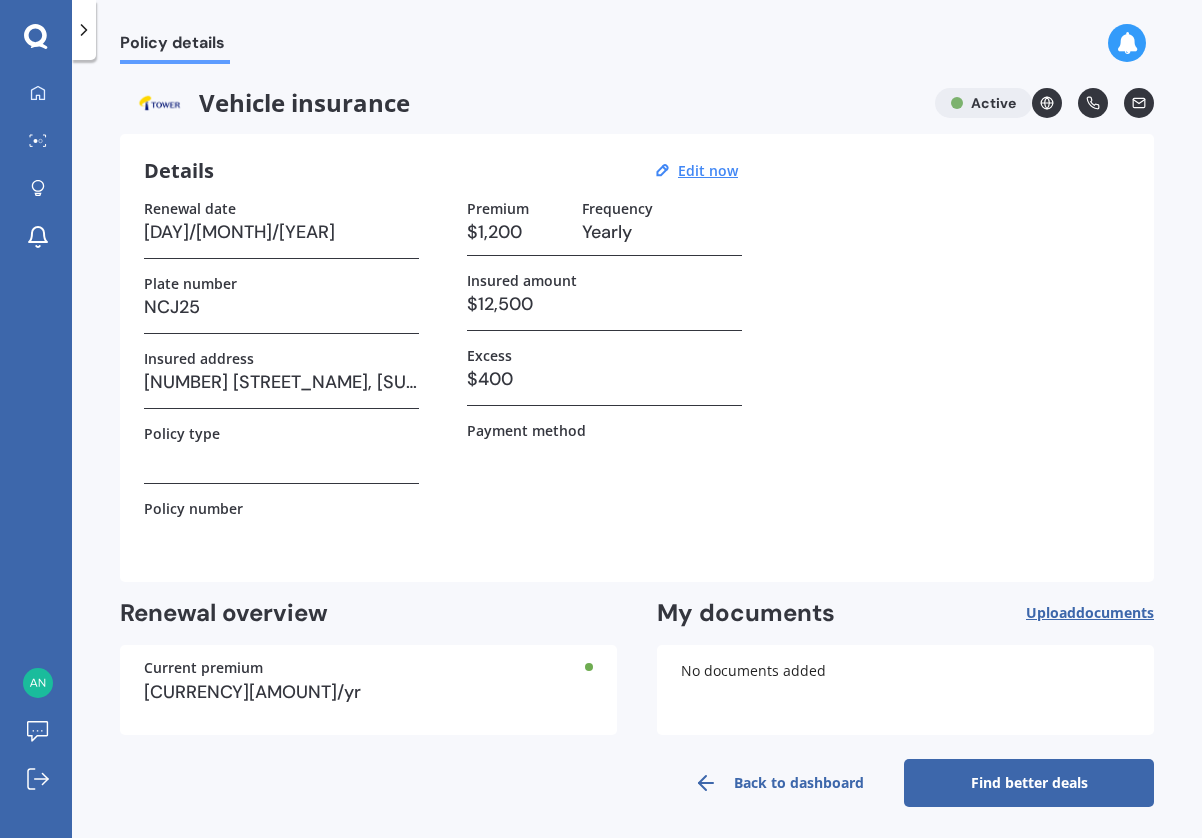click on "Find better deals" at bounding box center (1029, 783) 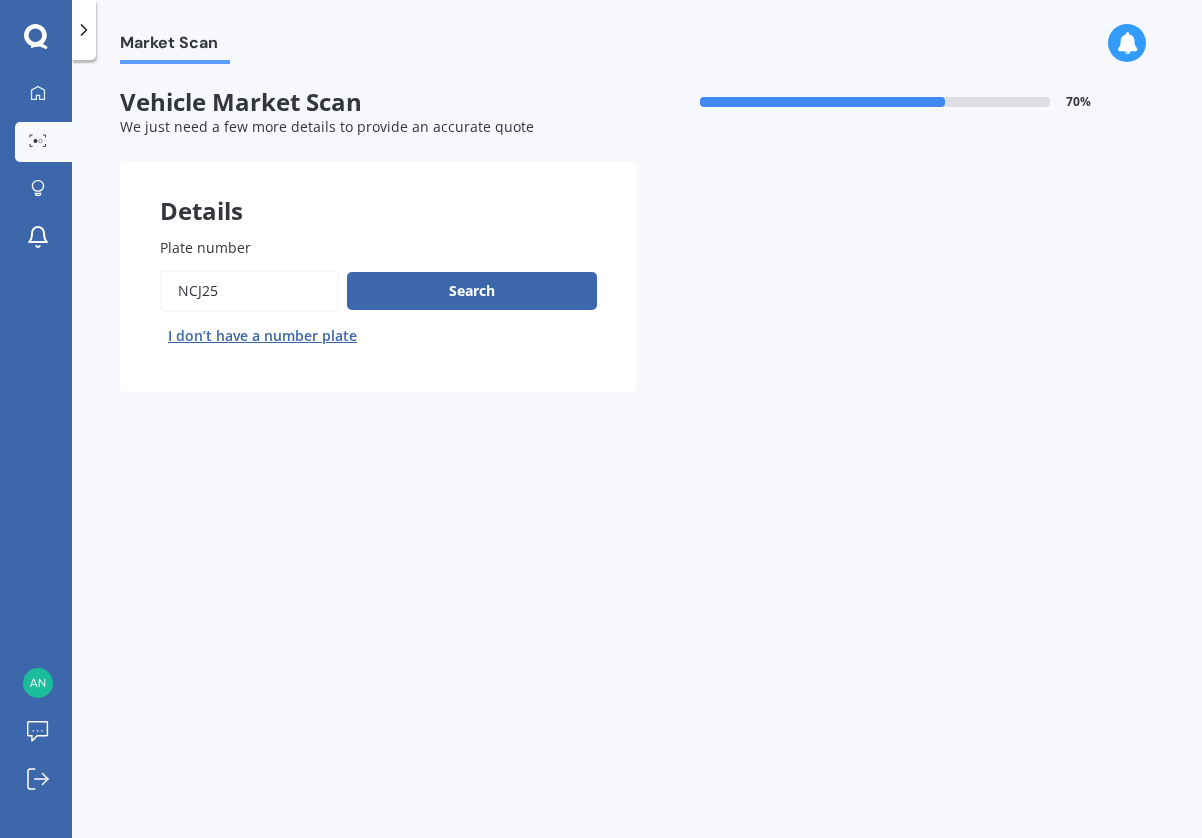 click on "Plate number Search I don’t have a number plate" at bounding box center (378, 294) 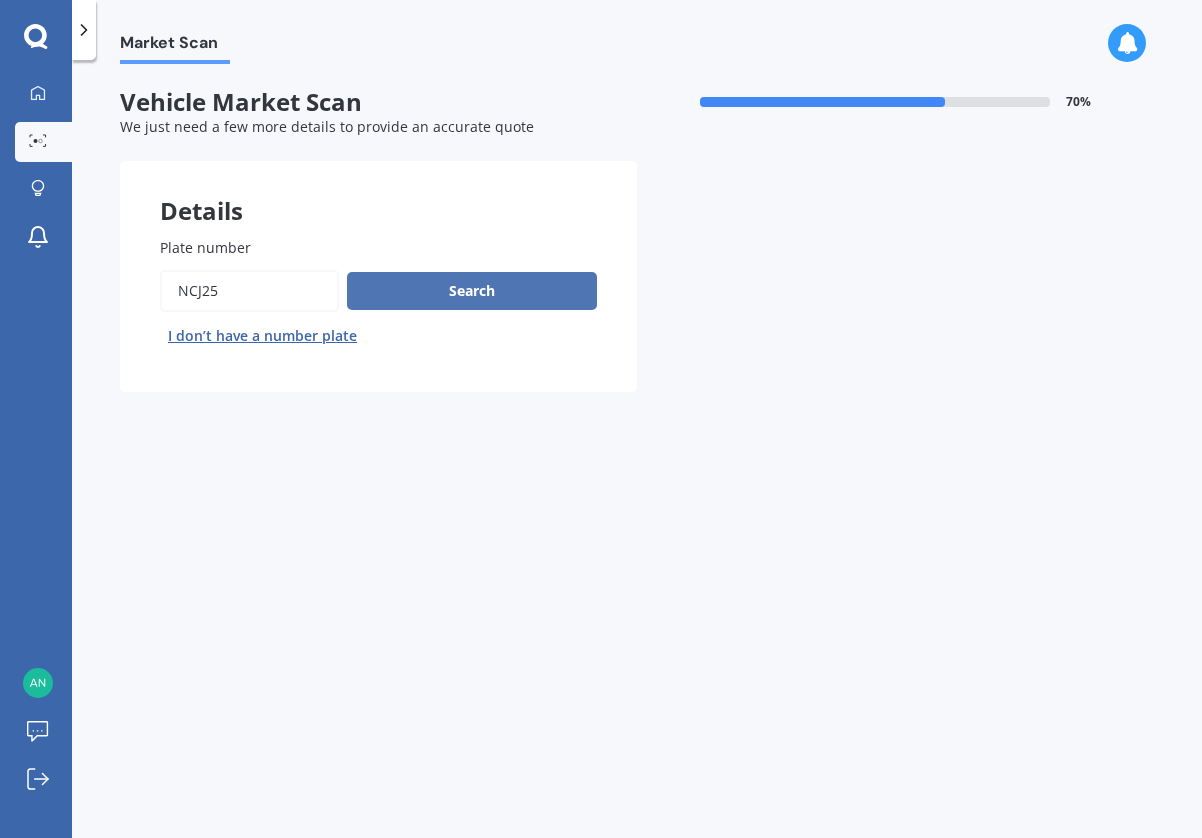 click on "Search" at bounding box center [472, 291] 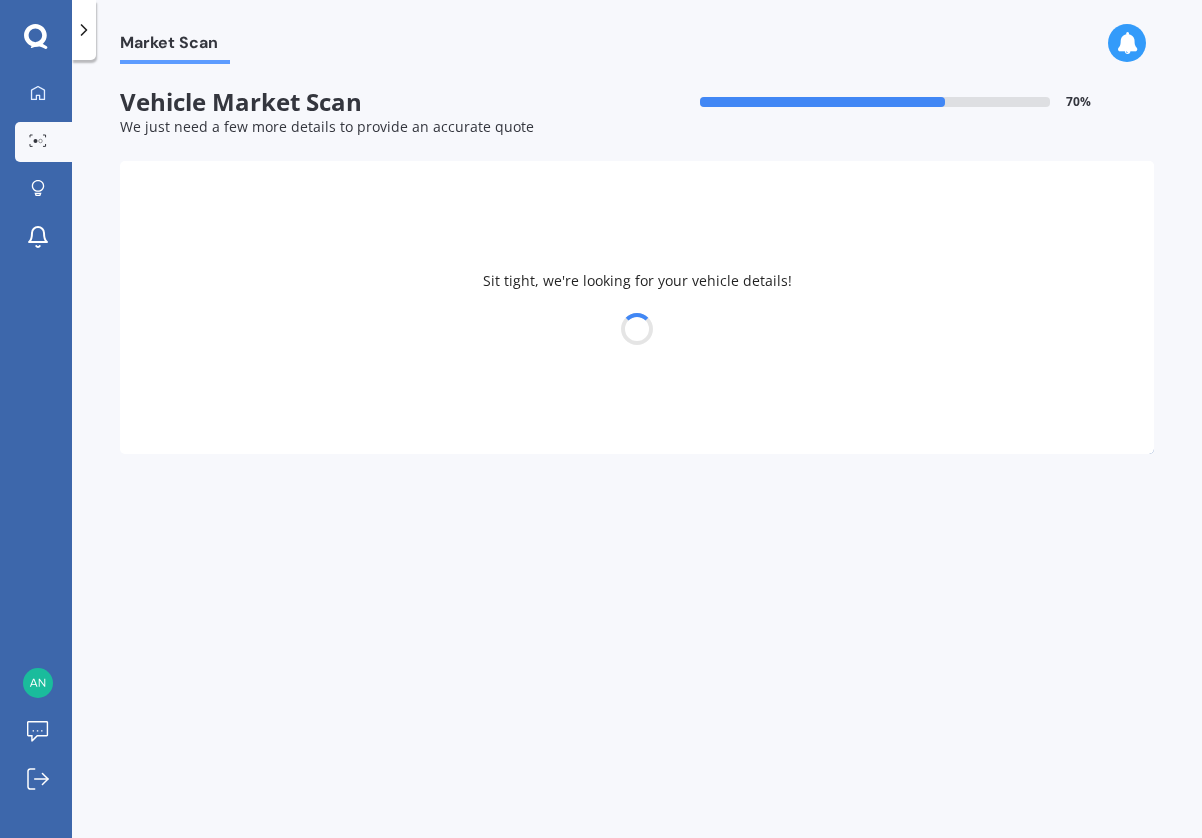 select on "TOYOTA" 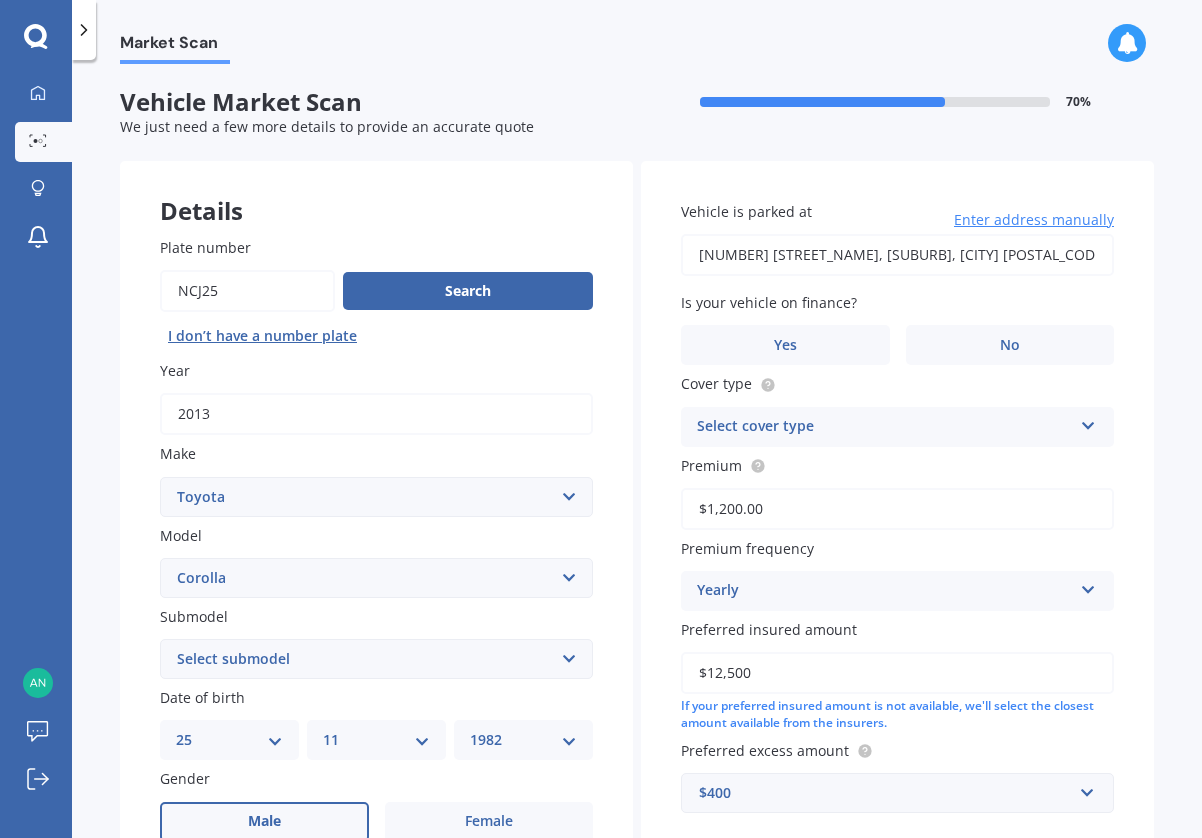 drag, startPoint x: 1046, startPoint y: 255, endPoint x: 486, endPoint y: 230, distance: 560.55774 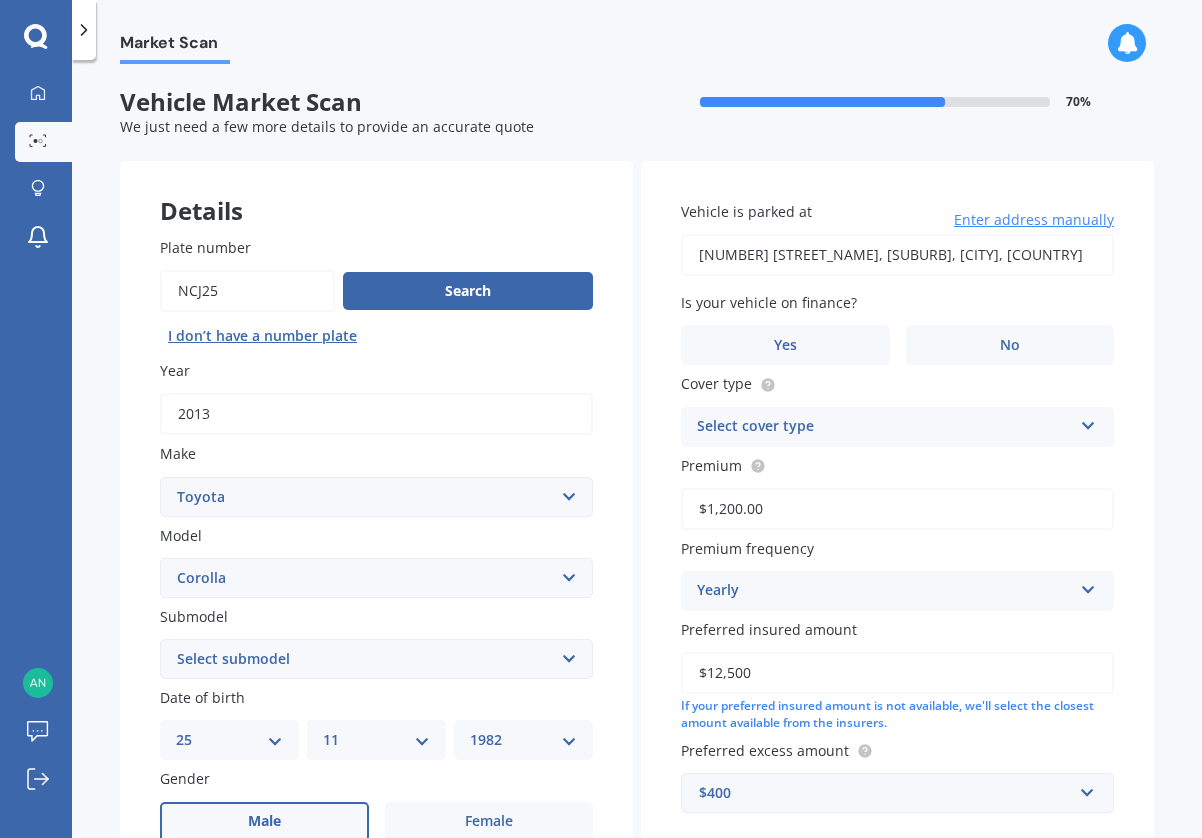 type on "[NUMBER] [STREET_NAME], [SUBURB], [CITY] [POSTAL_CODE]" 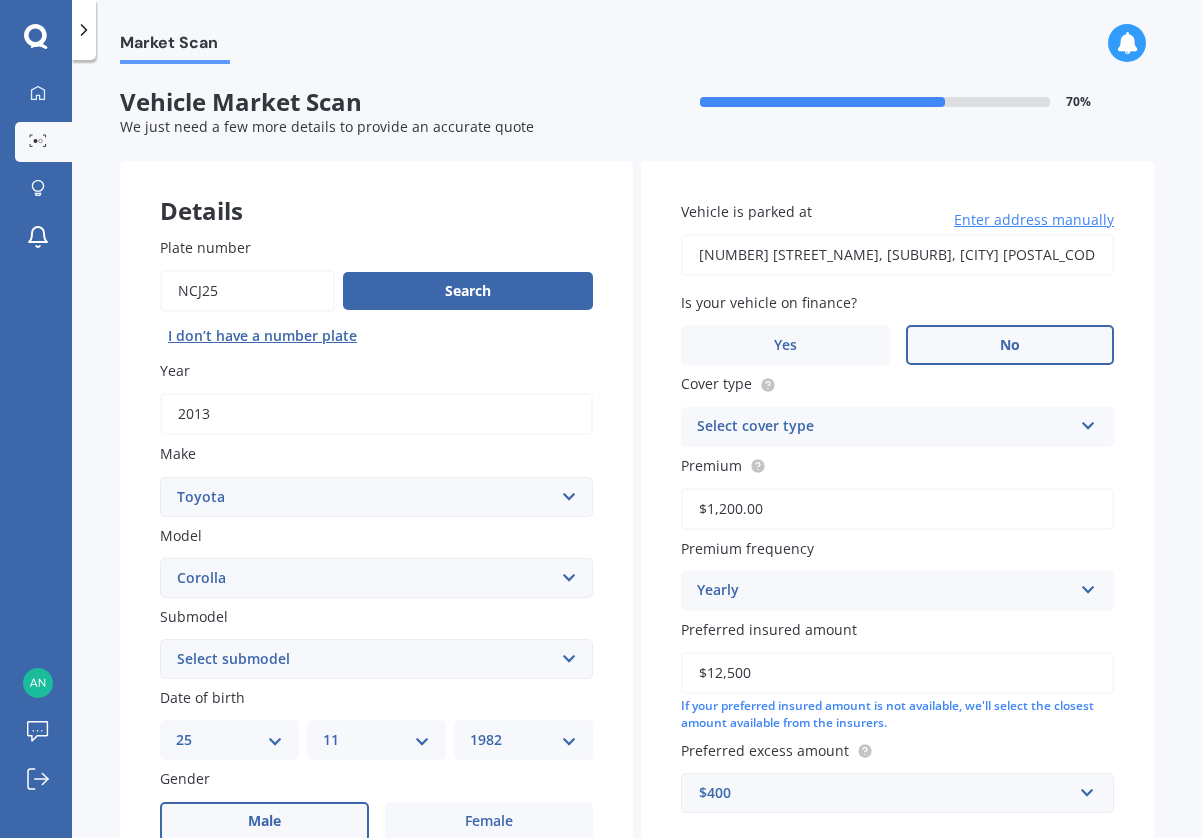 click on "No" at bounding box center [1010, 345] 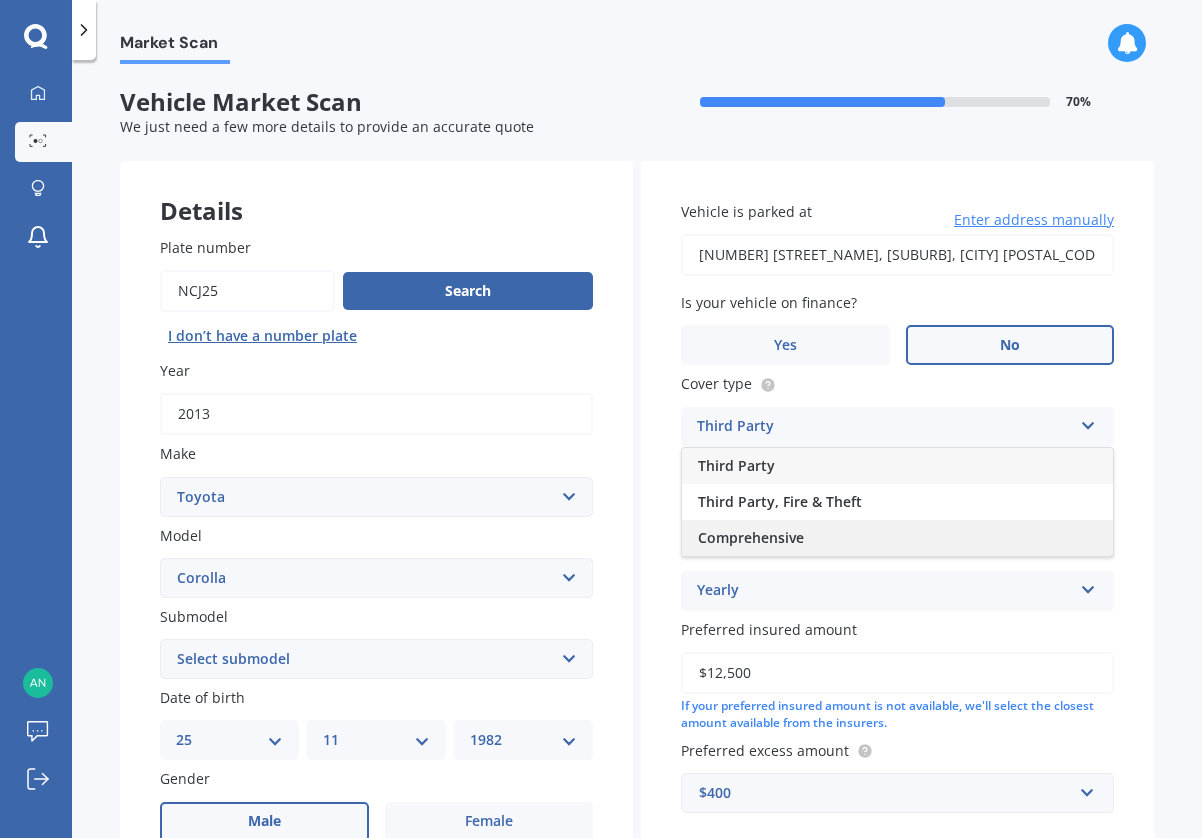 click on "Comprehensive" at bounding box center (897, 538) 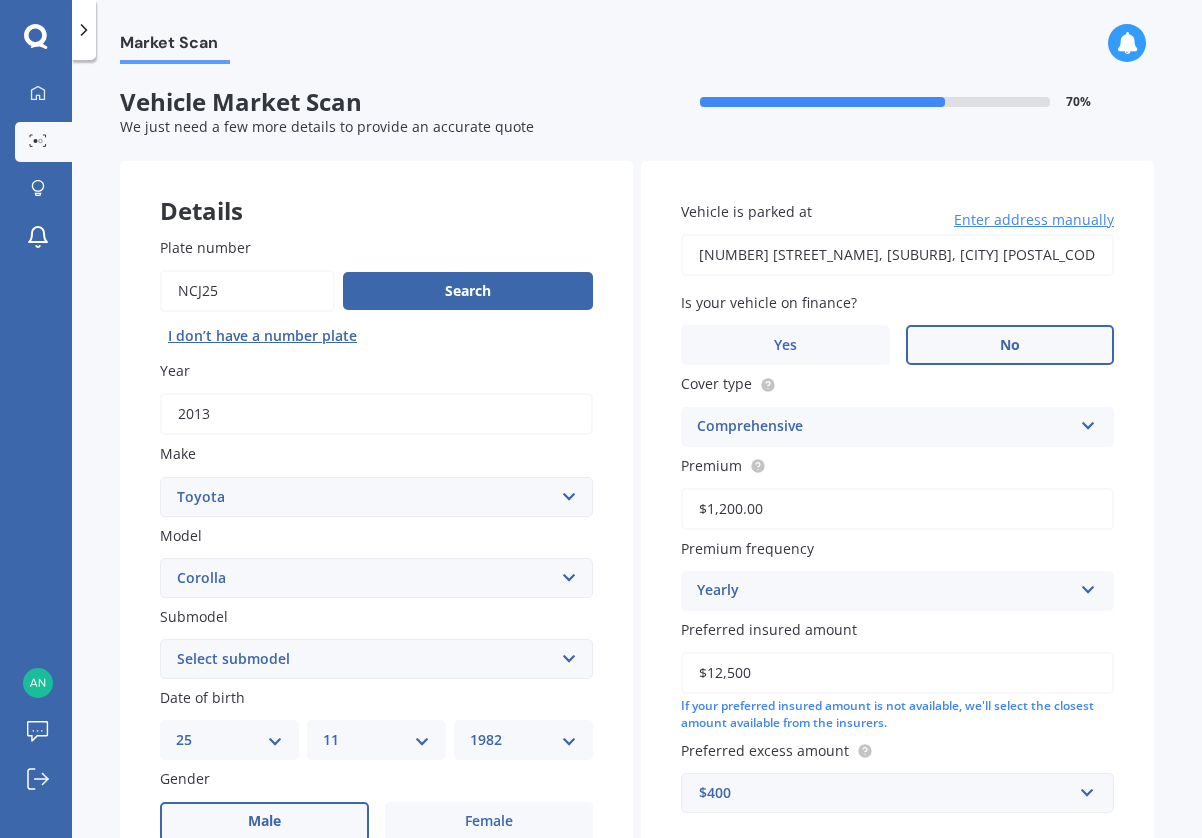 click on "Vehicle Comprehensive NCJ25 Vehicle [CURRENCY][AMOUNT] Excess [CURRENCY][AMOUNT] Scanned [TIME] ago Select cover Premium [CURRENCY][AMOUNT] Premium frequency Yearly Yearly Six-Monthly Quarterly Monthly Fortnightly Weekly Preferred insured amount [CURRENCY][AMOUNT] If your preferred insured amount is not available, we'll select the closest amount available from the insurers. Preferred excess amount [CURRENCY][AMOUNT] [CURRENCY][AMOUNT] [CURRENCY][AMOUNT] [CURRENCY][AMOUNT] [CURRENCY][AMOUNT] [CURRENCY][AMOUNT] [CURRENCY][AMOUNT]" at bounding box center (897, 507) 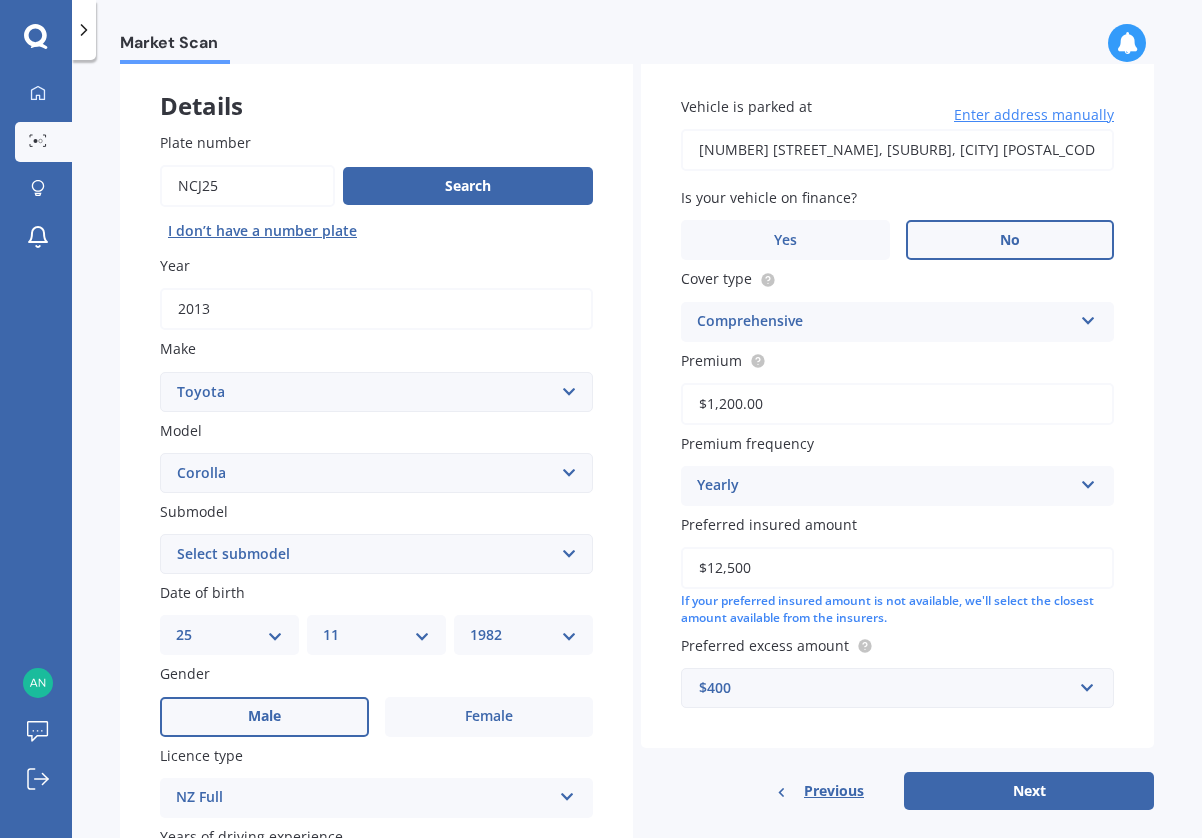scroll, scrollTop: 108, scrollLeft: 0, axis: vertical 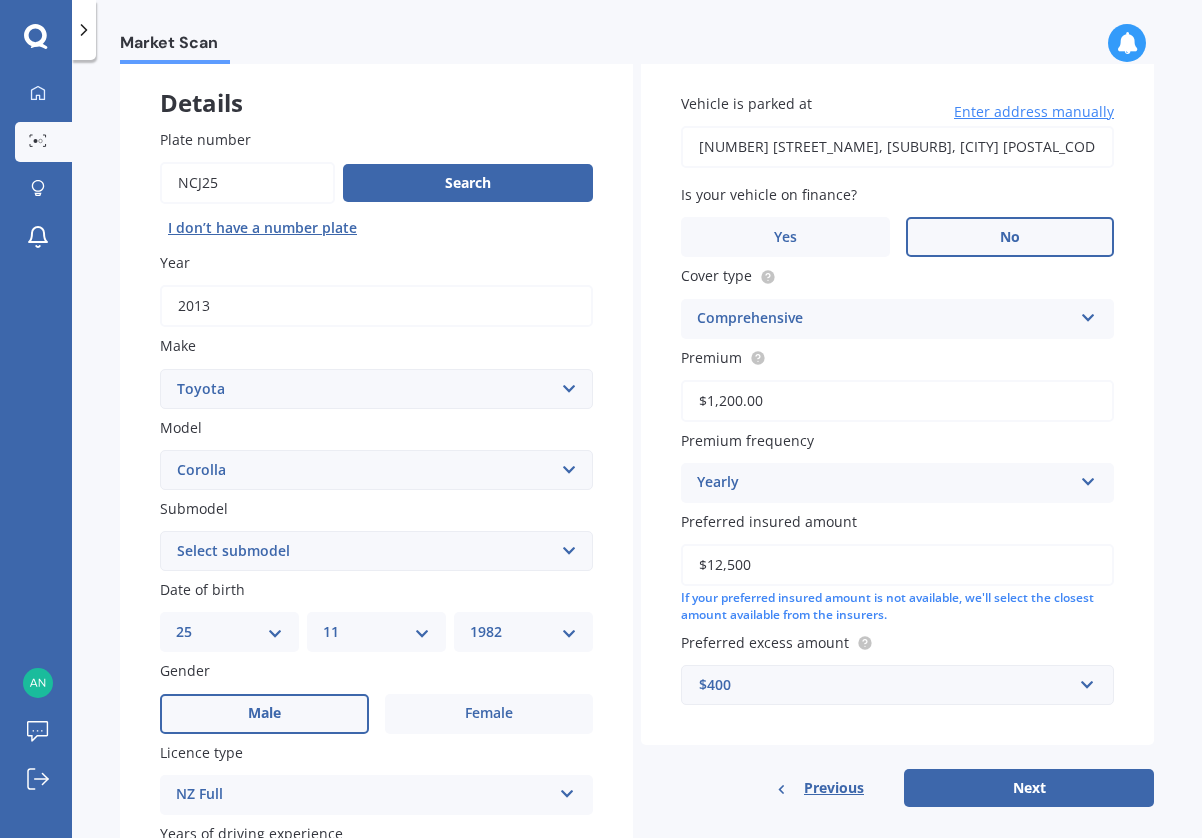 click on "Select submodel (All other) Axio Diesel Fielder 2WD Fielder 4WD FXGT GL GLX 1.8 GLX Sedan GS GTI GTI Sports GX 1.6 GX 1.8 GX CVT Hatch GX Sedan GX Wagon auto GX Wagon manual Hatch Hybrid Hybrid Levin 1.6 Levin SX Hatch Levin ZR Hatch Runx SE 1.5 Sportivo Non Turbo 1.8 Litre Sportivo Turbo 1.8 Litre Sprinter Sprinter GT Touring 4WD wagon Touring S/W Touring Wagon Hybrid TS 1.8 Van XL ZR Sedan" at bounding box center (376, 551) 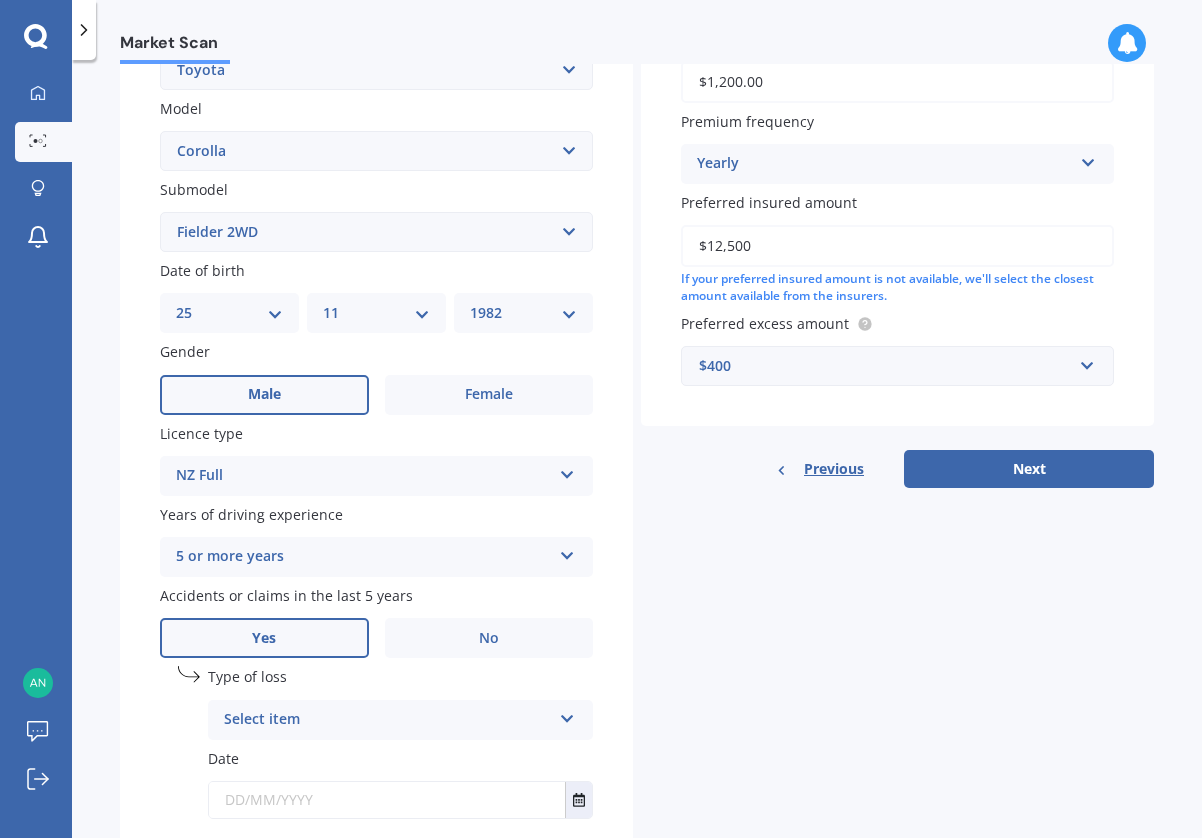scroll, scrollTop: 489, scrollLeft: 0, axis: vertical 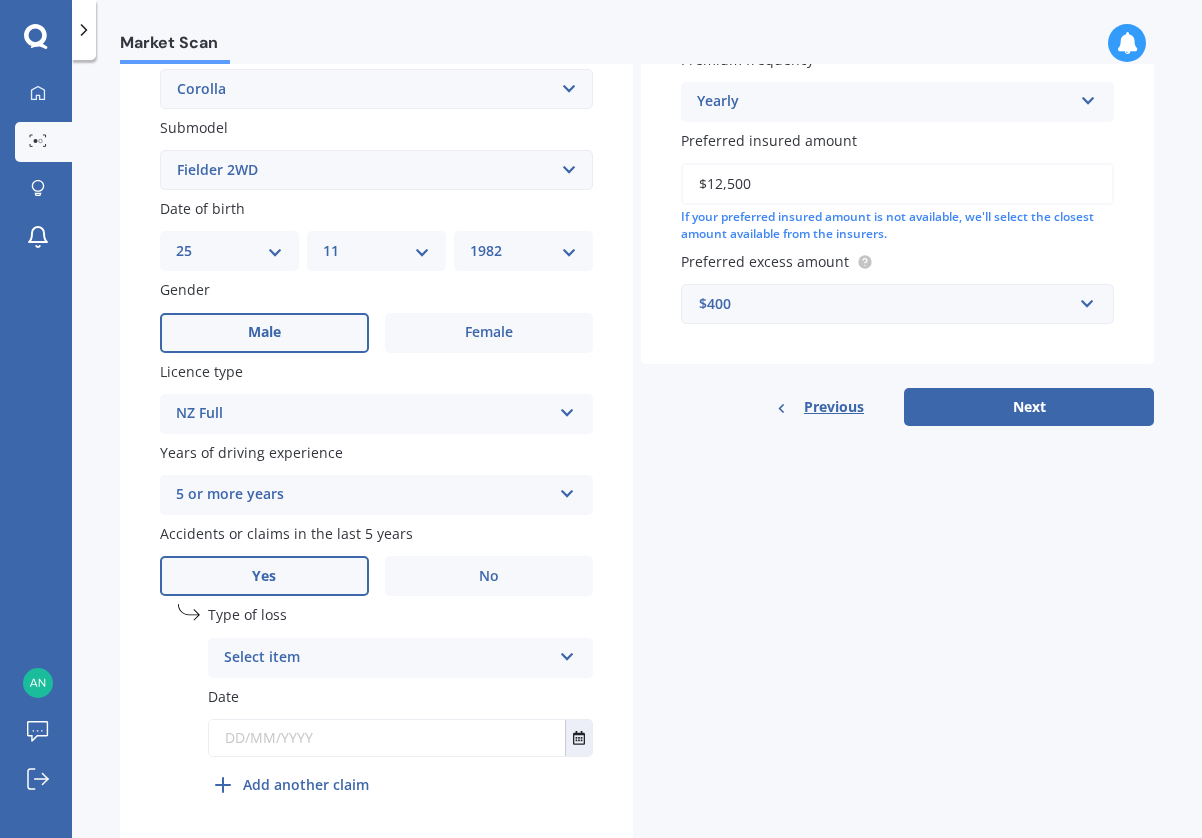 click on "5 or more years" at bounding box center (363, 495) 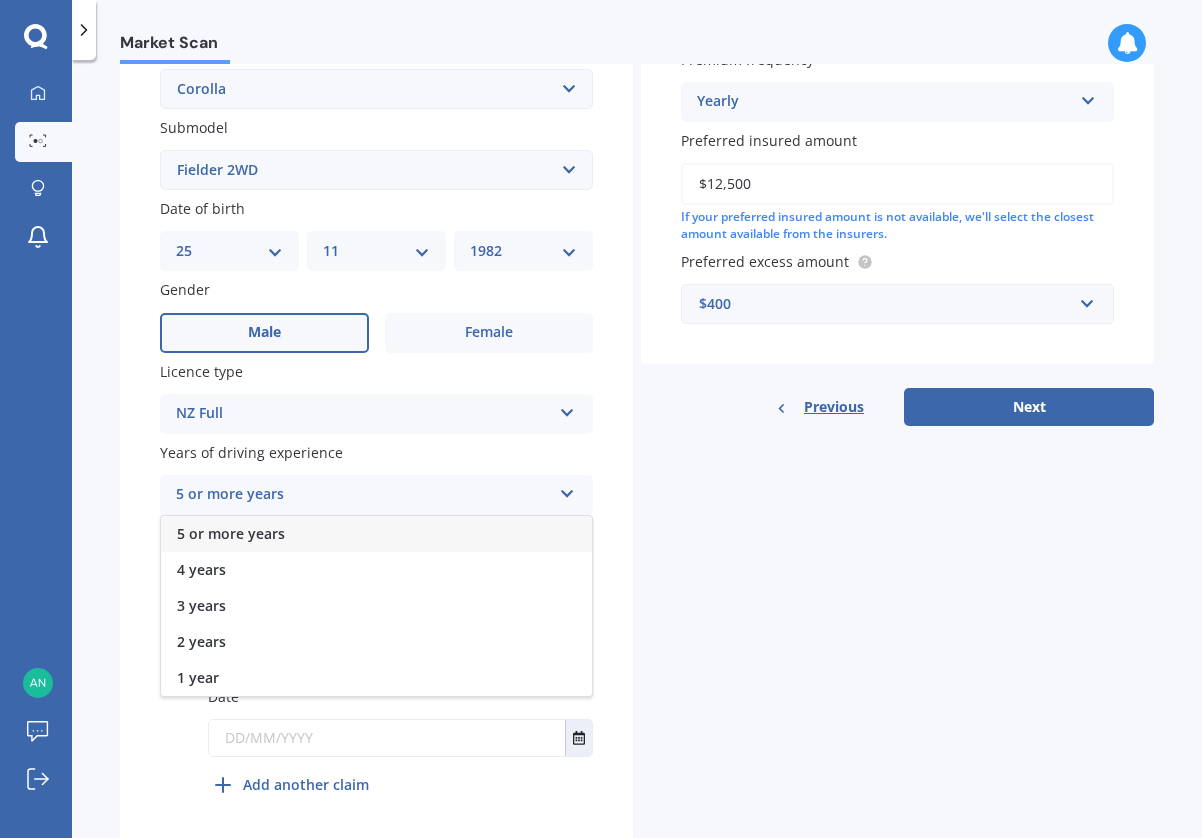 click on "5 or more years" at bounding box center [376, 534] 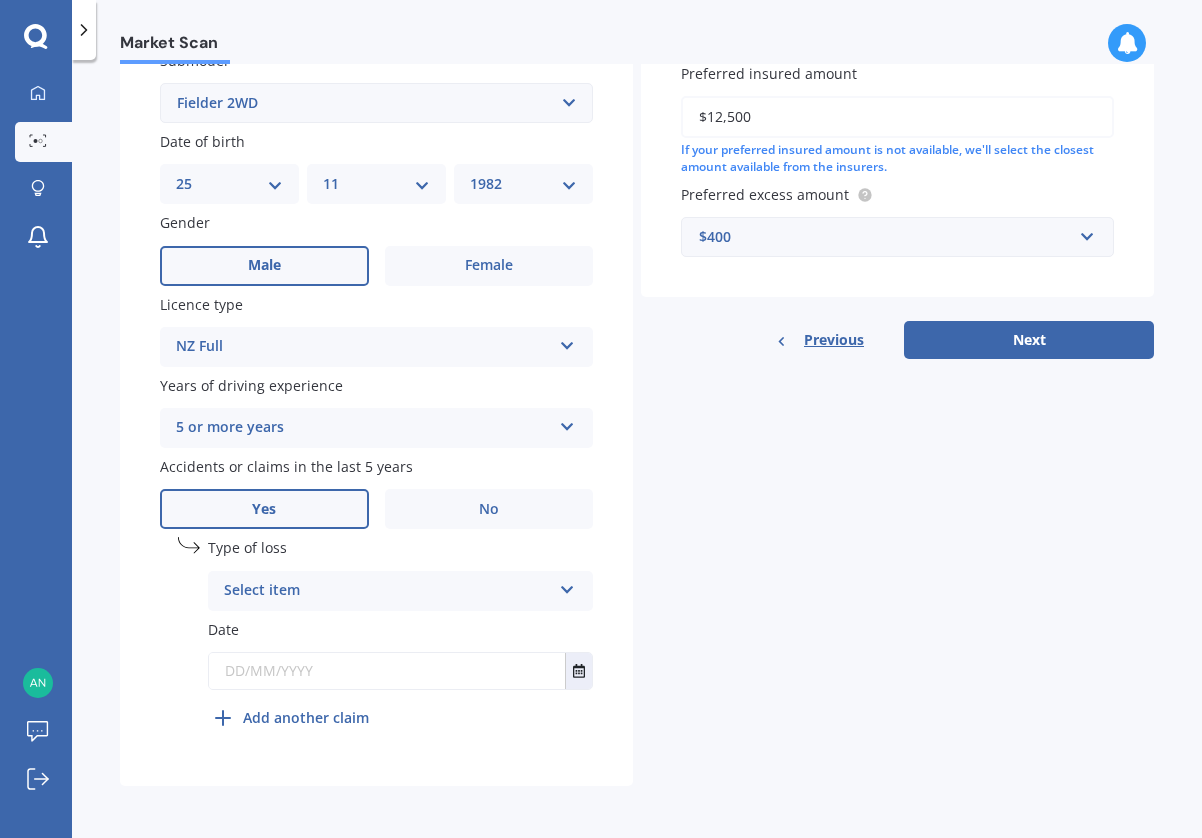 scroll, scrollTop: 562, scrollLeft: 0, axis: vertical 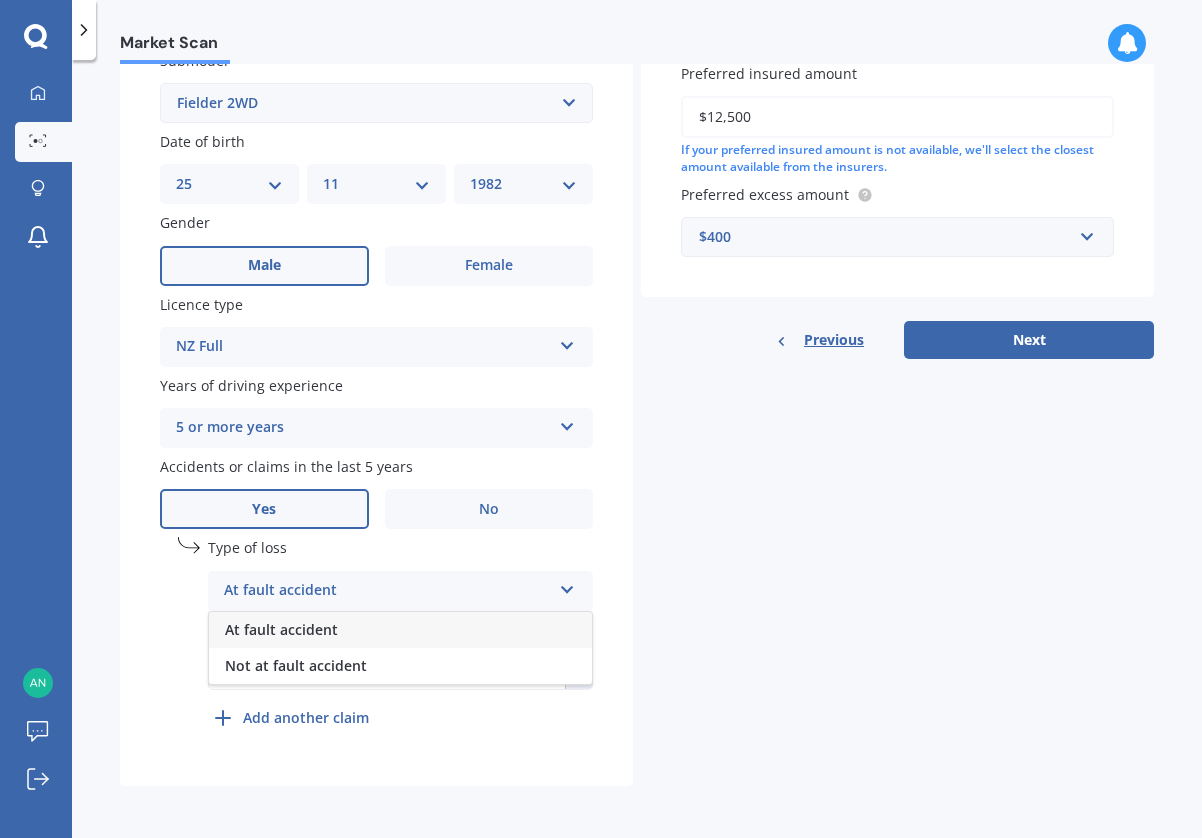 click on "At fault accident" at bounding box center (400, 630) 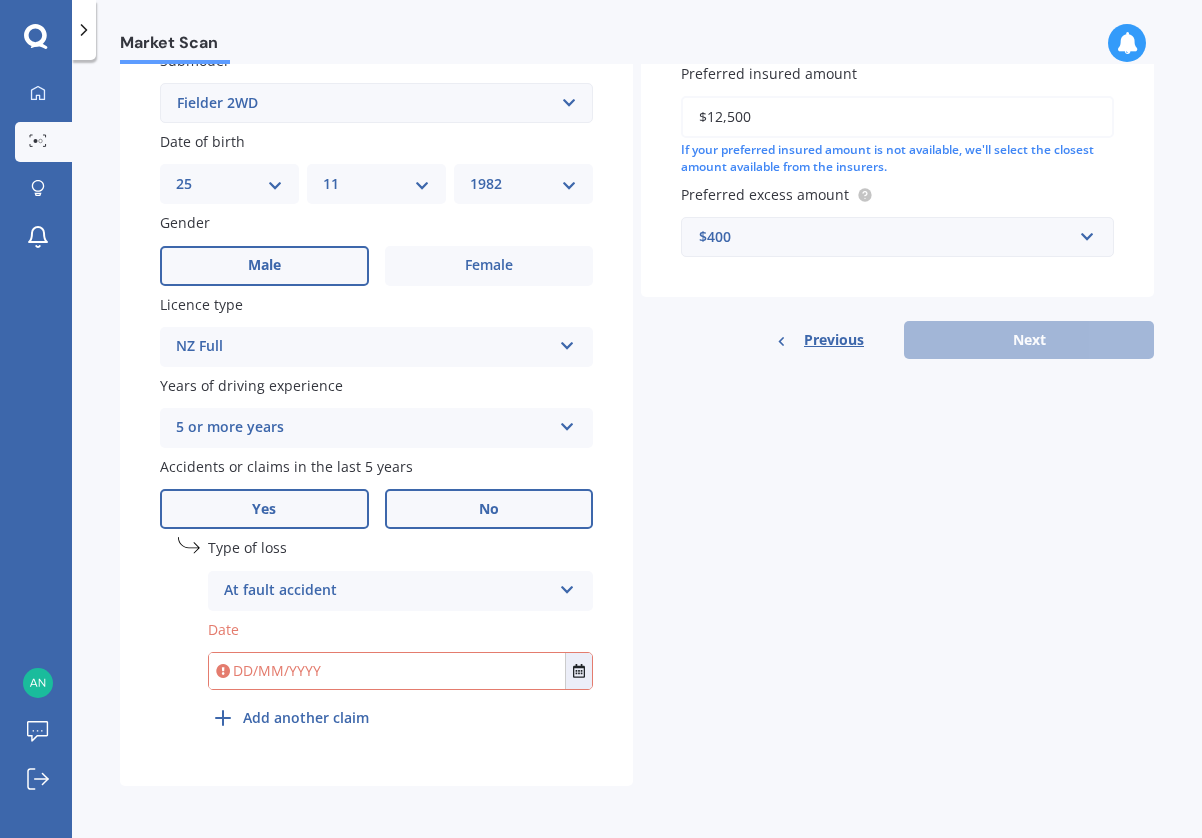 click on "No" at bounding box center (489, 509) 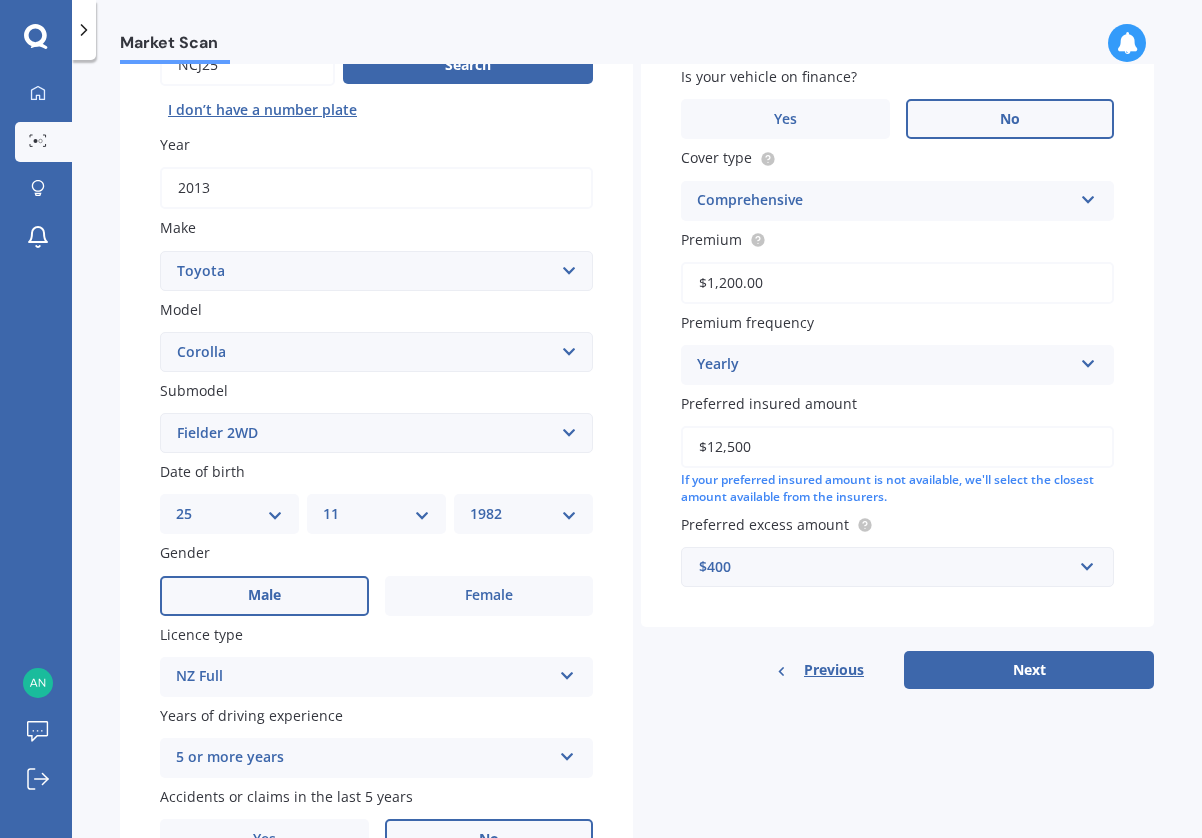 scroll, scrollTop: 344, scrollLeft: 0, axis: vertical 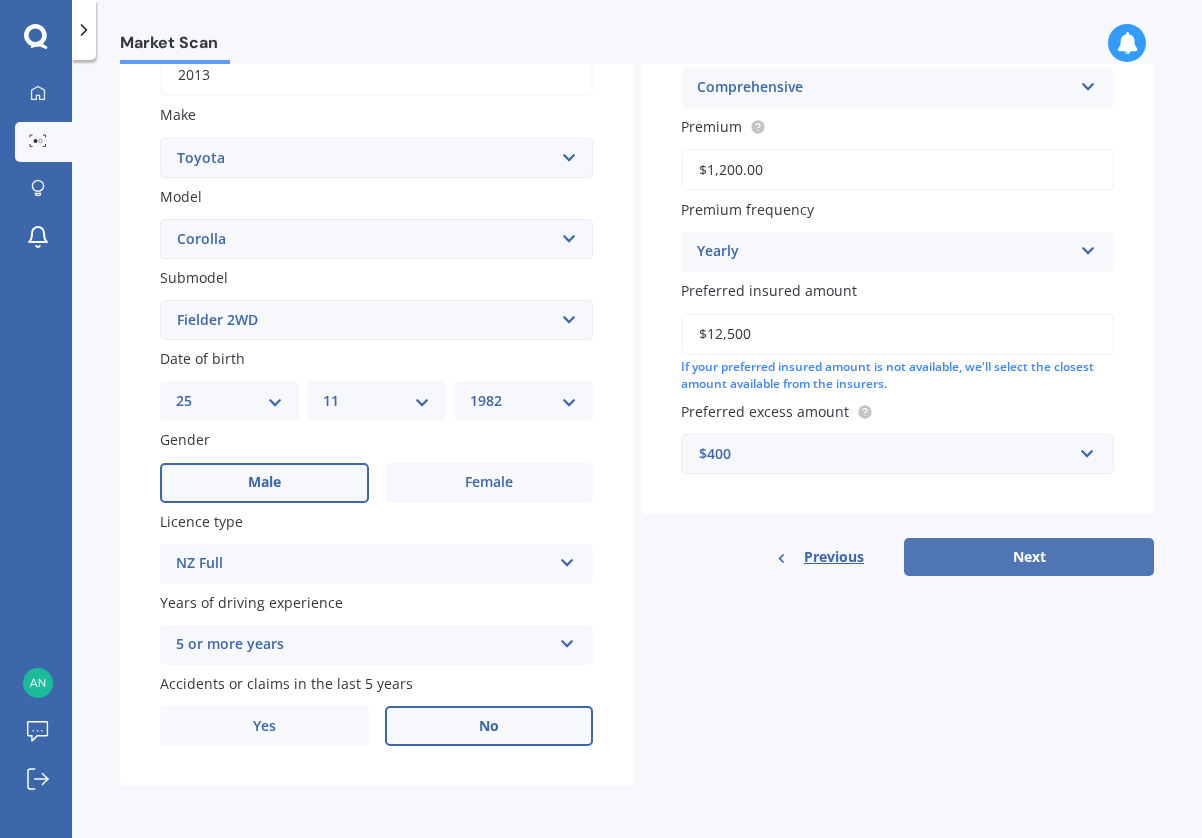 click on "Next" at bounding box center [1029, 557] 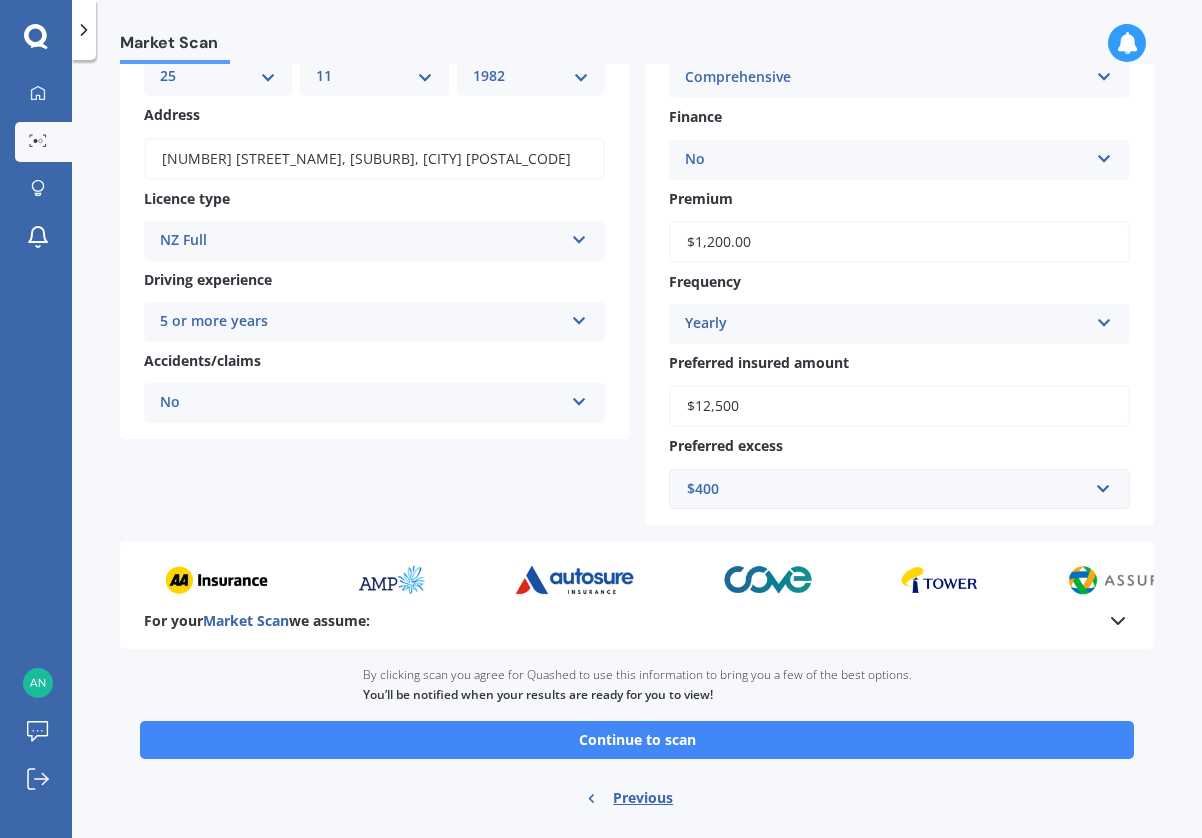 scroll, scrollTop: 280, scrollLeft: 0, axis: vertical 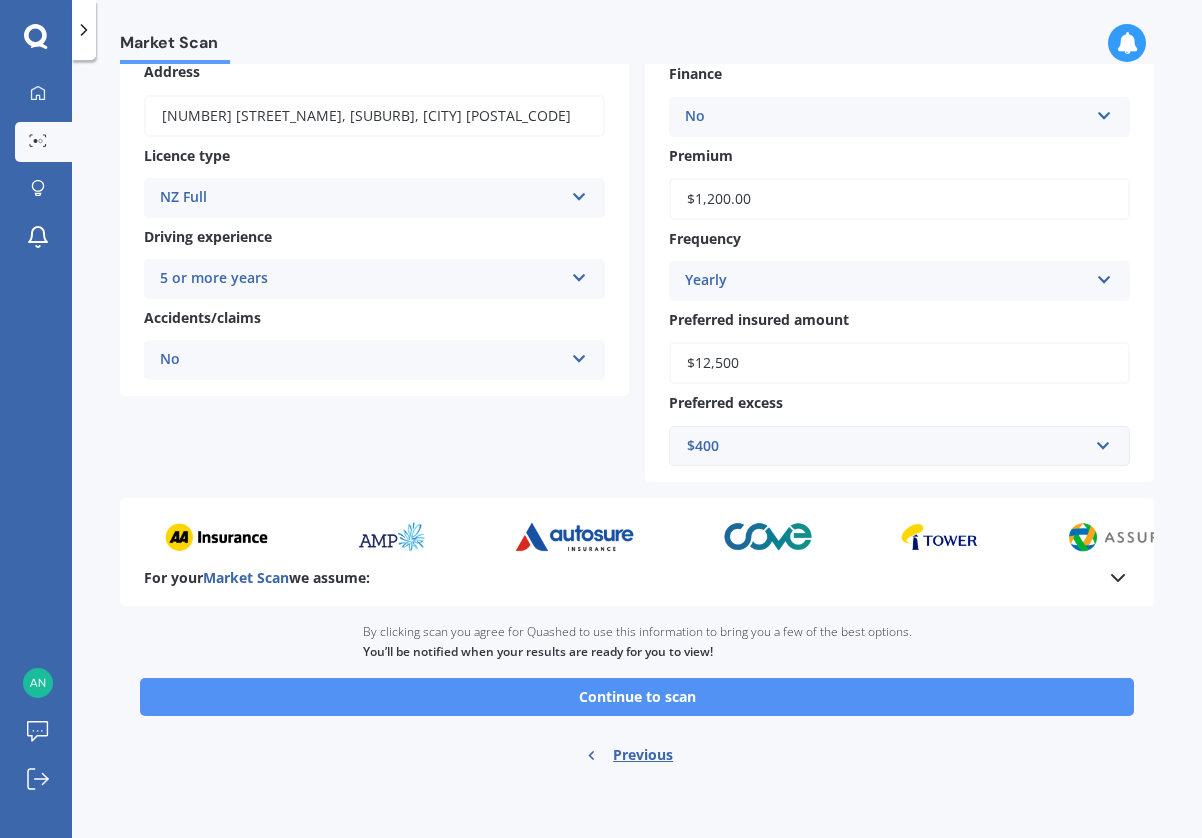 click on "Continue to scan" at bounding box center [637, 697] 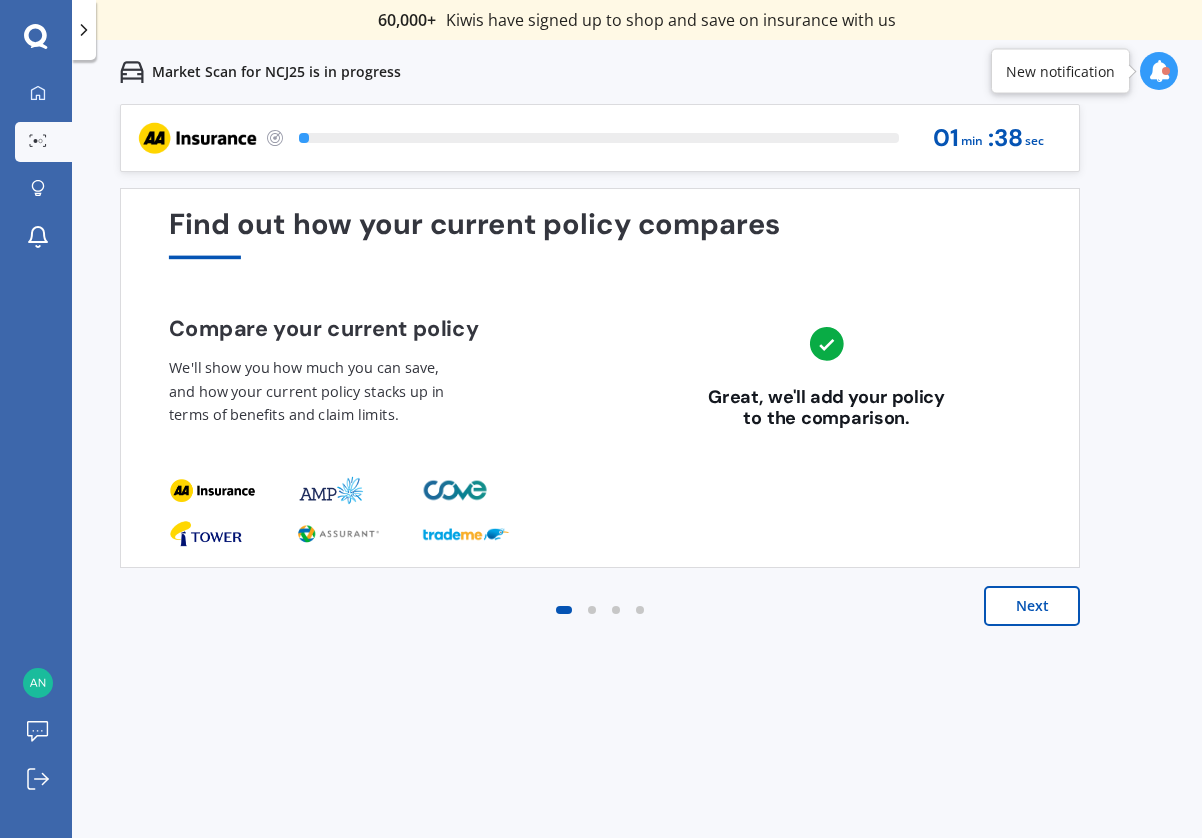 scroll, scrollTop: 0, scrollLeft: 0, axis: both 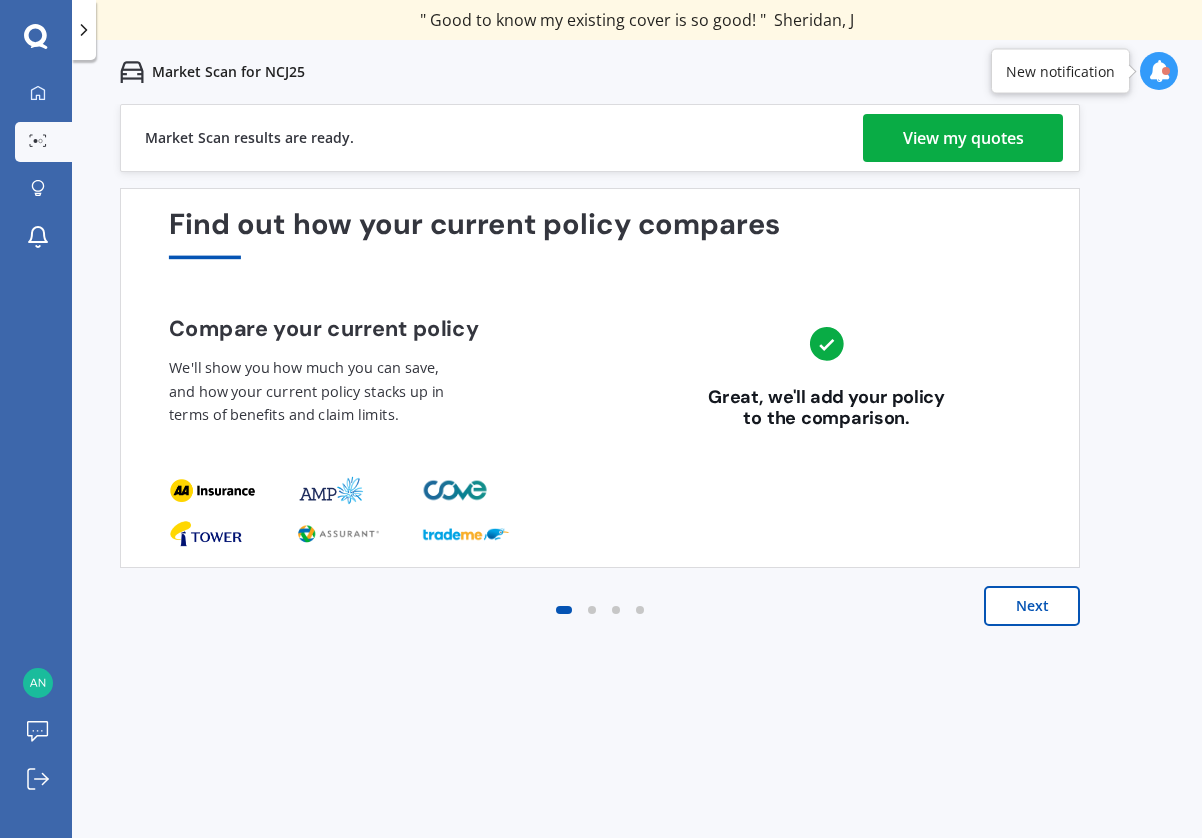 click on "View my quotes" at bounding box center (963, 138) 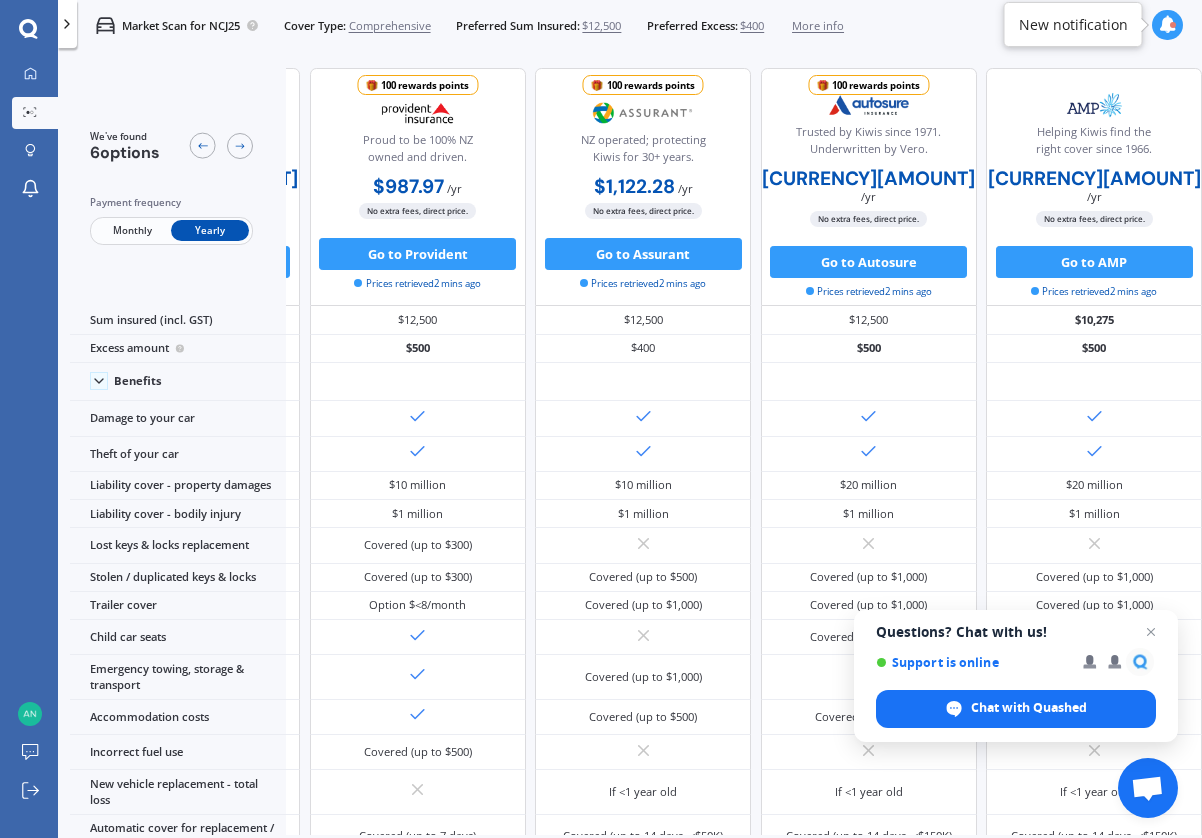 scroll, scrollTop: 0, scrollLeft: 0, axis: both 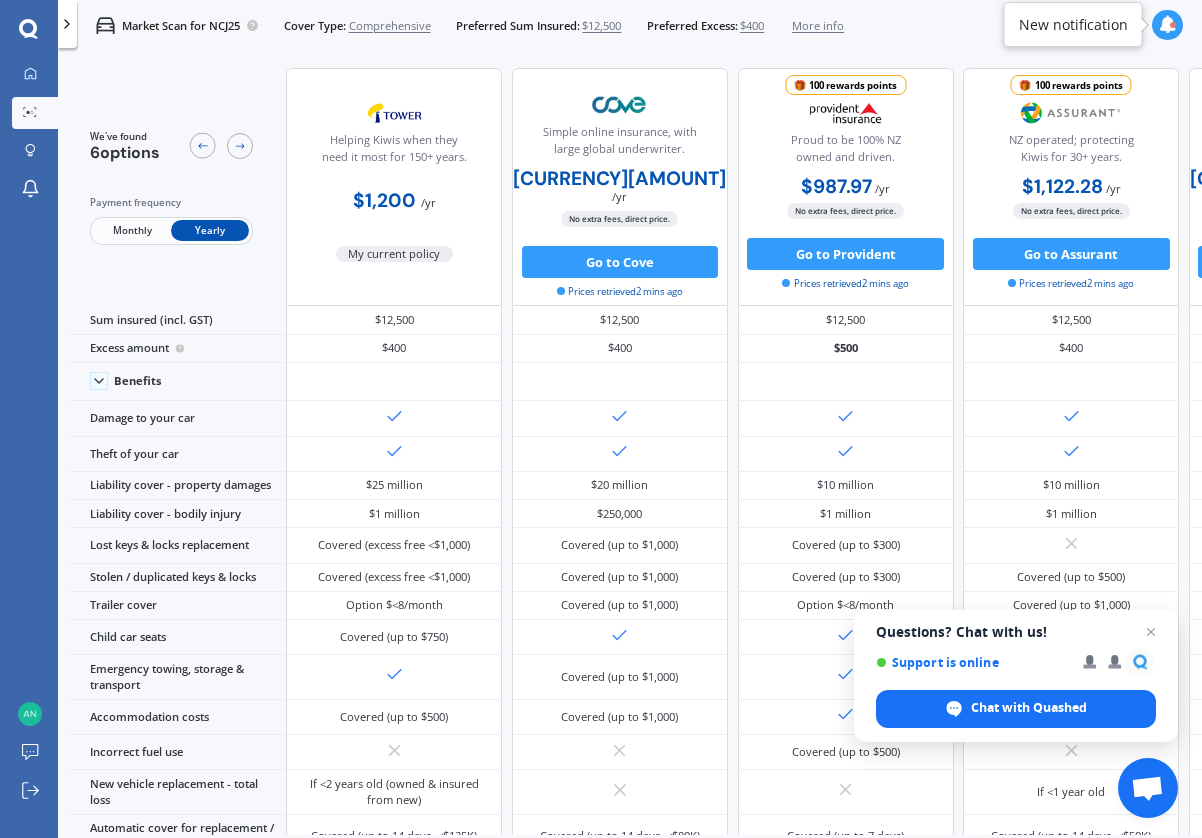 click on "Market Scan for NCJ25" at bounding box center (181, 26) 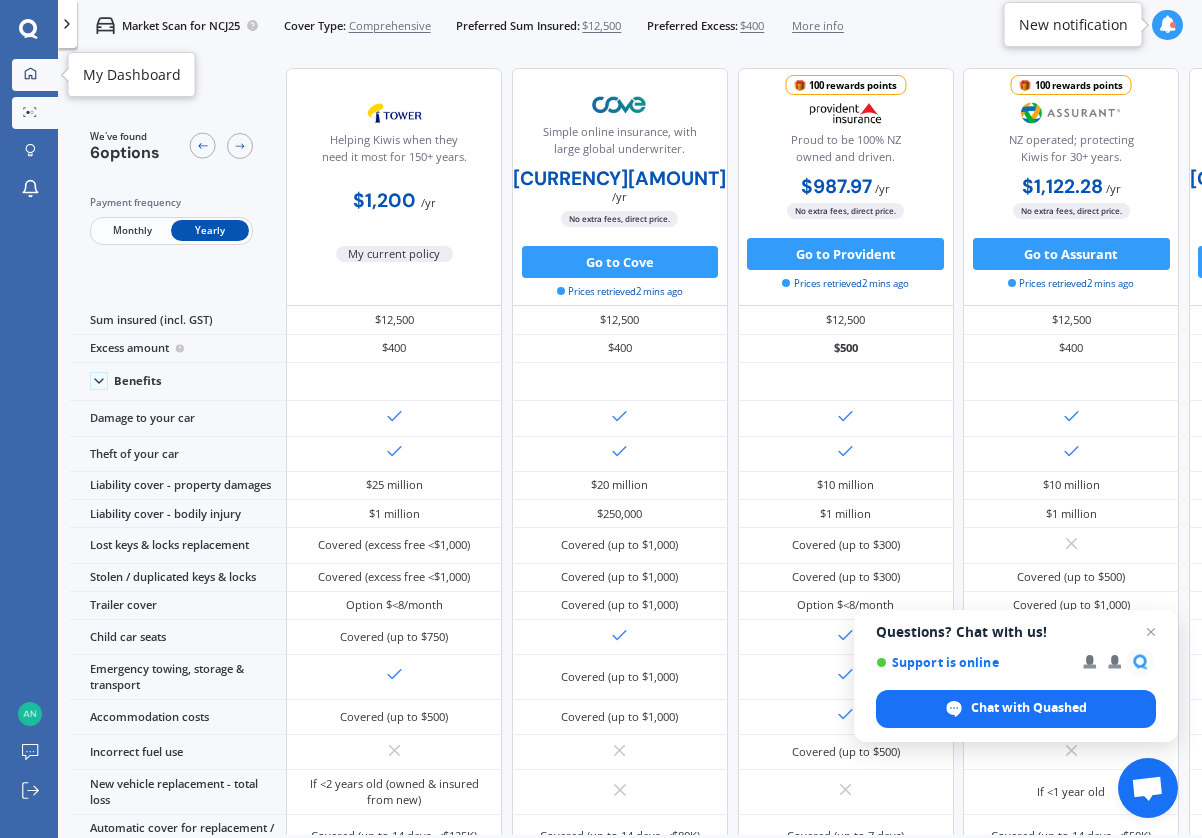 click at bounding box center [30, 74] 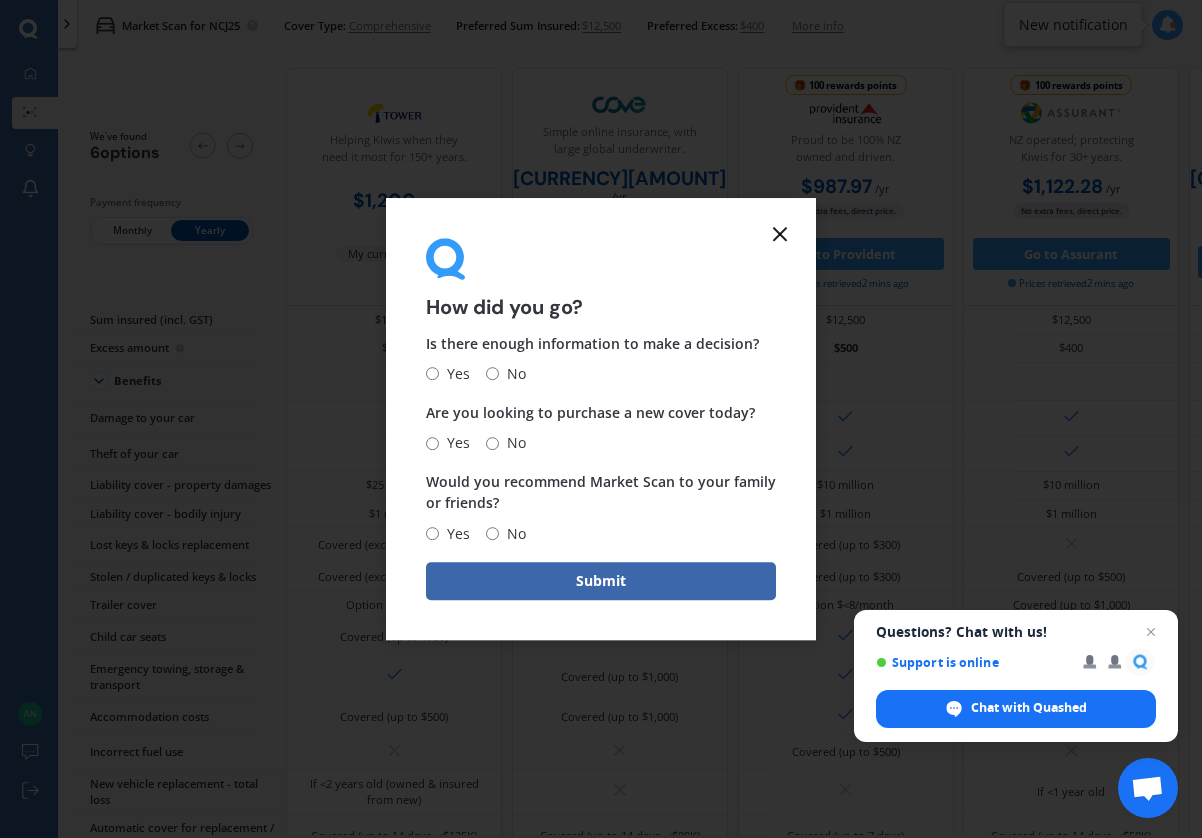 click 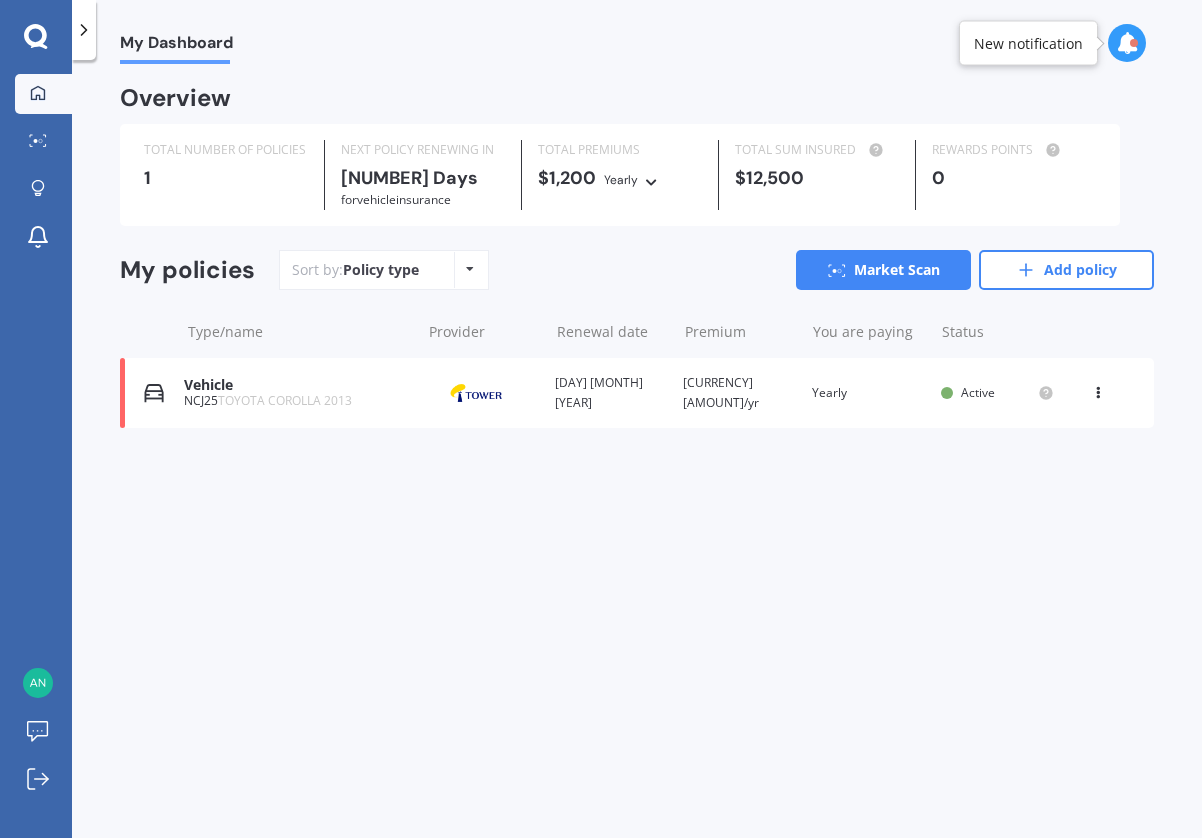 click at bounding box center (1098, 389) 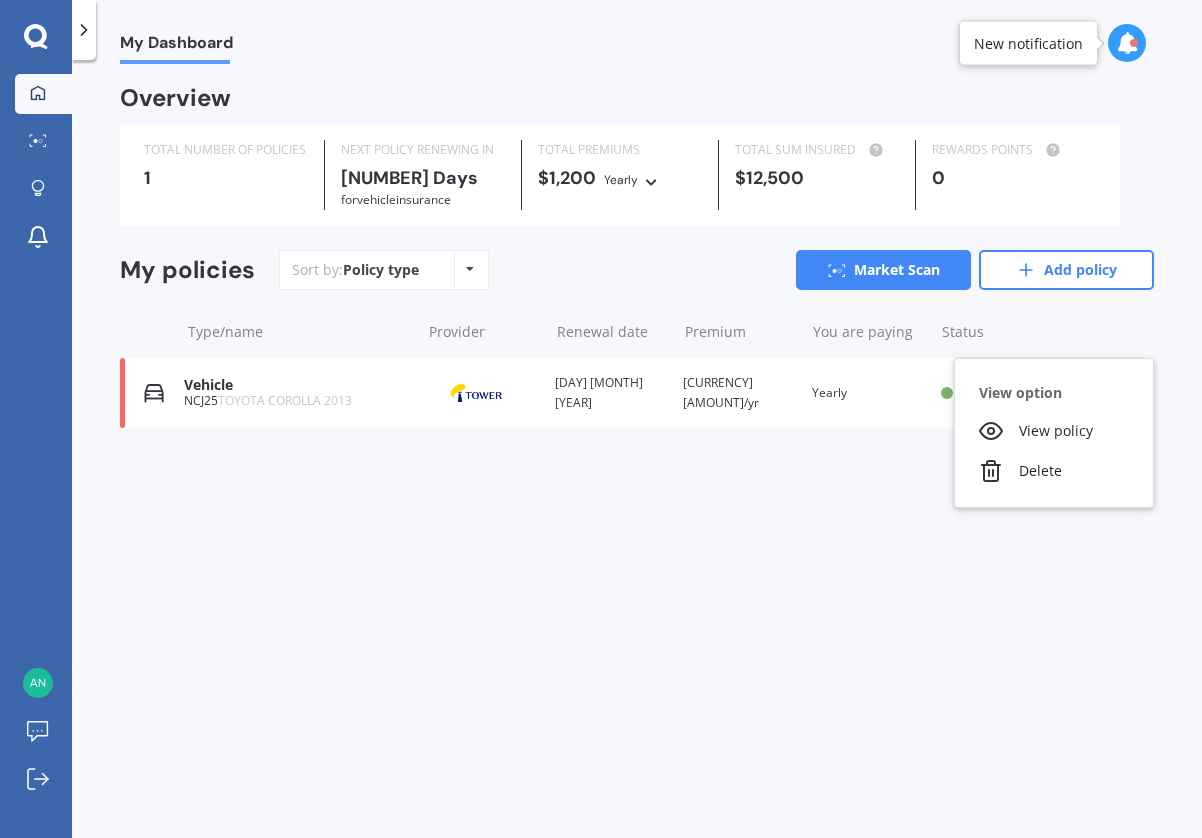 click on "My Dashboard Overview TOTAL NUMBER OF POLICIES 1 NEXT POLICY RENEWING IN [NUMBER] Days   for  Vehicle  insurance TOTAL PREMIUMS [CURRENCY][AMOUNT] Yearly Yearly Six-Monthly Quarterly Monthly Fortnightly Weekly TOTAL SUM INSURED [CURRENCY][AMOUNT] REWARDS POINTS 0 My policies Sort by:  Policy type Policy type Alphabetical Date added Renewing next Market Scan Add policy Type/name Provider Renewal date Premium You are paying Status Vehicle NCJ25  TOYOTA COROLLA [YEAR] Provider Renewal date [DAY] [MONTH] [YEAR] Premium [CURRENCY][AMOUNT]/yr You are paying Yearly Status Active View option View policy Delete Vehicle NCJ25  TOYOTA COROLLA [YEAR] Provider Renewal date [DAY] [MONTH] [YEAR] Premium [CURRENCY][AMOUNT]/yr You are paying Yearly Status Active View option View policy Delete" at bounding box center (637, 453) 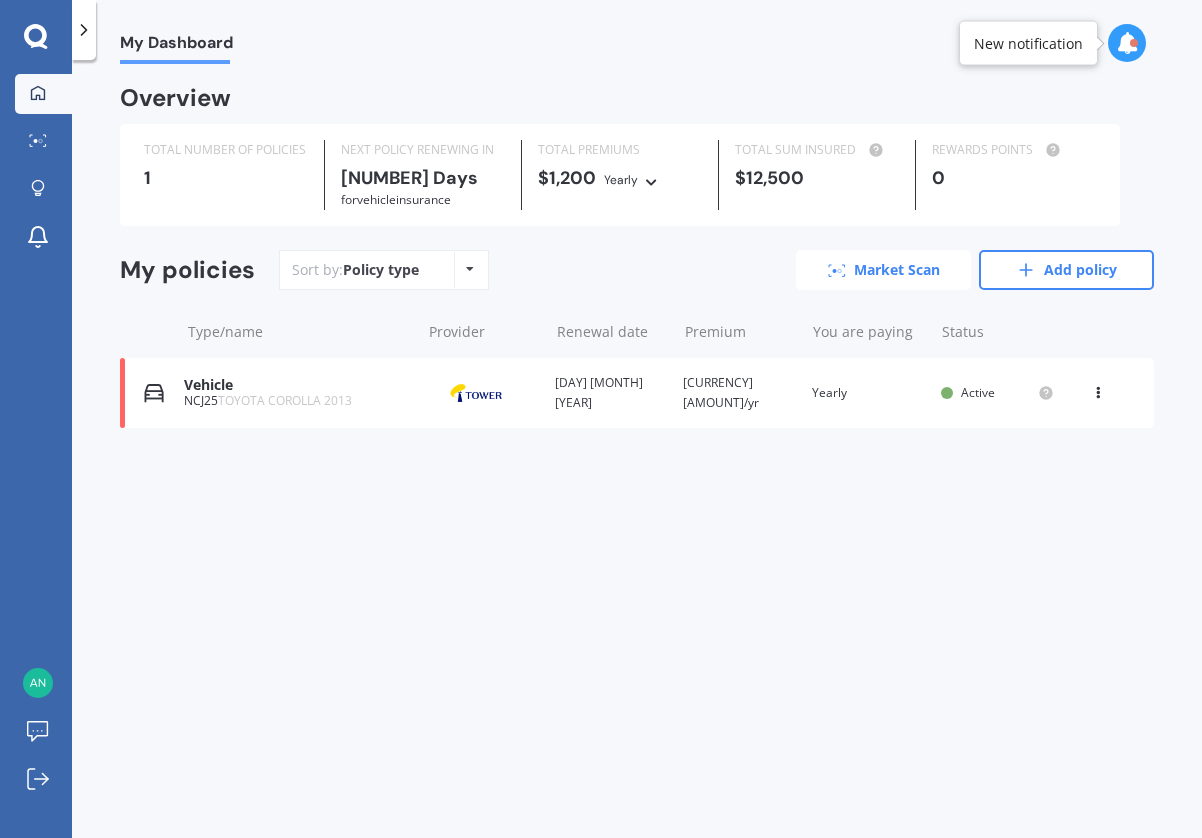 click on "Market Scan" at bounding box center (883, 270) 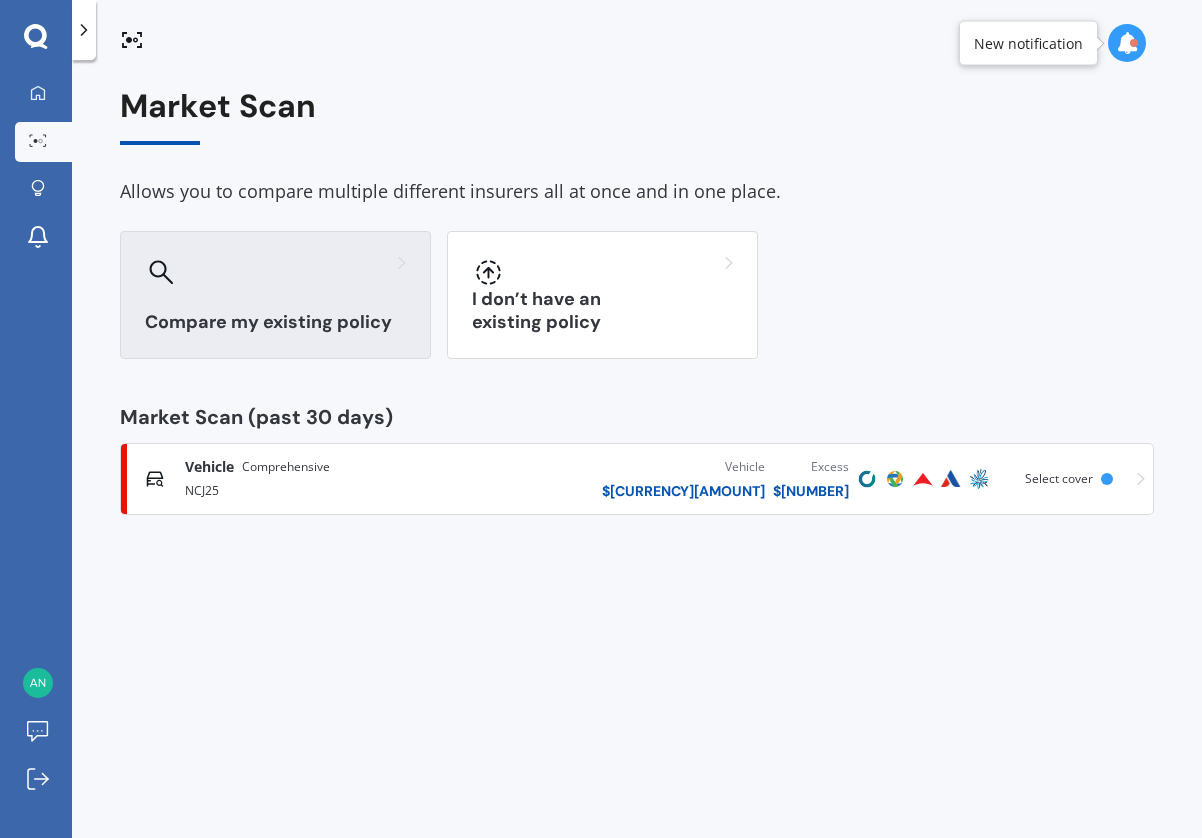 click on "Compare my existing policy" at bounding box center [275, 295] 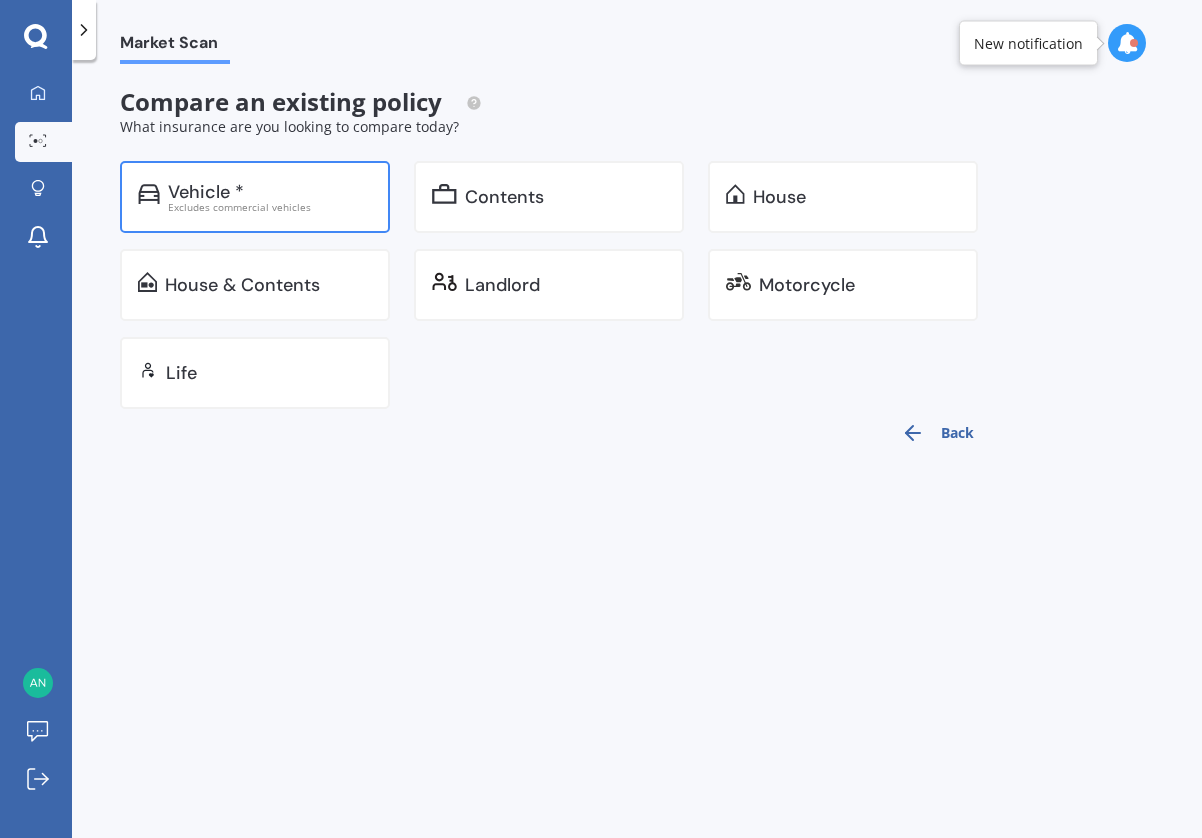 click on "Vehicle *" at bounding box center (270, 192) 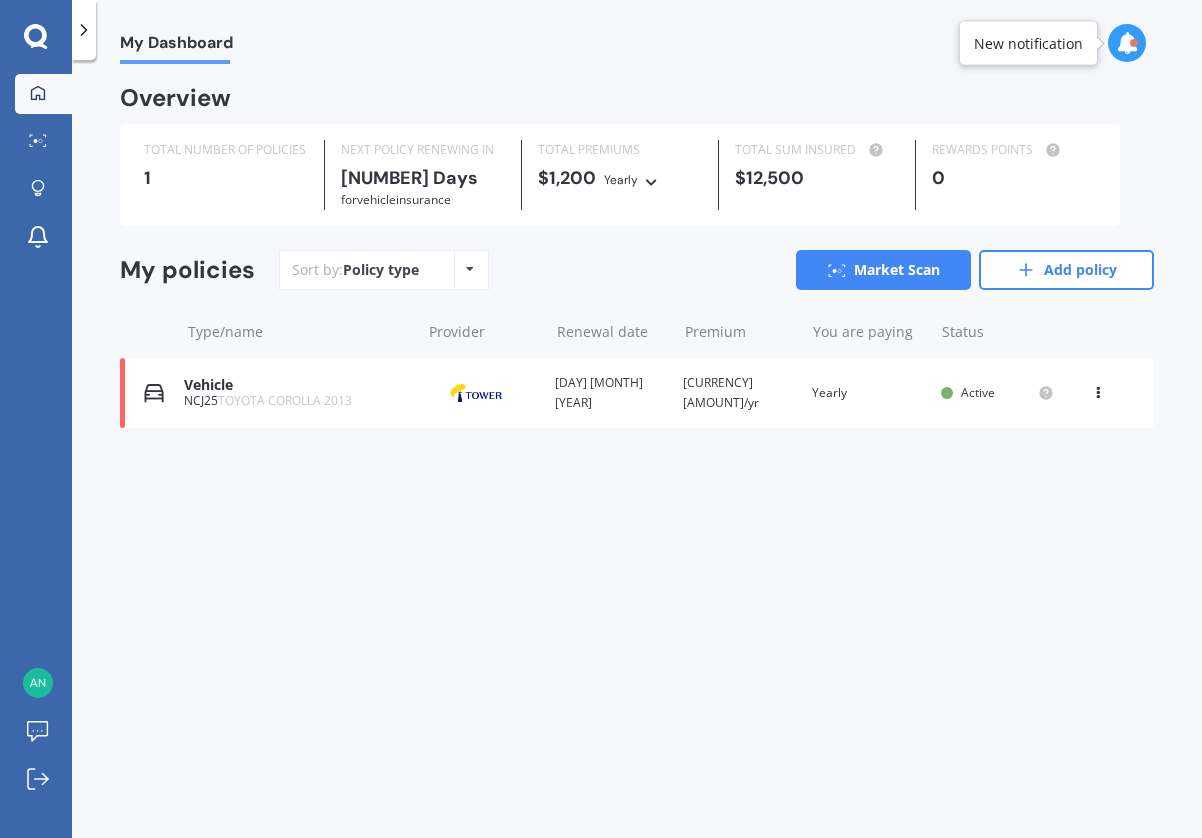 click on "Vehicle insurance Active" at bounding box center (637, 393) 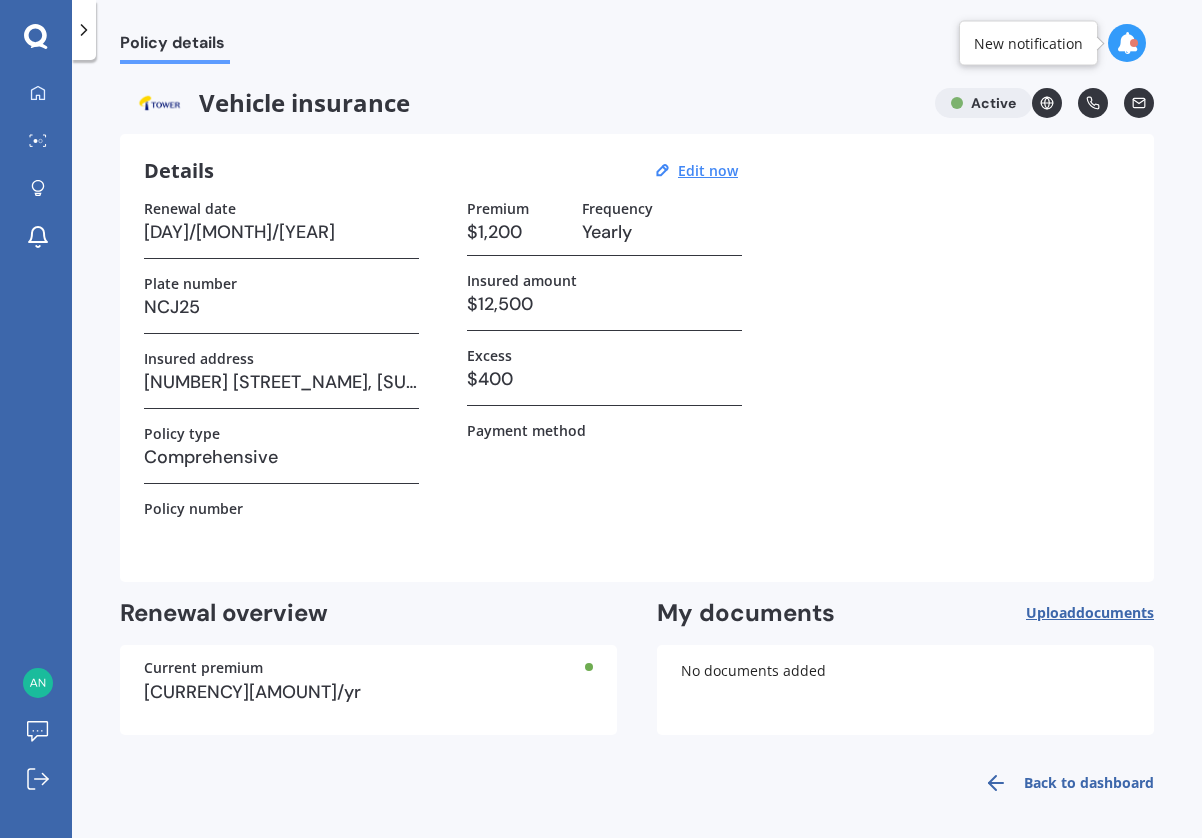 click on "[NUMBER] [STREET_NAME], [SUBURB], [CITY] [POSTAL_CODE]" at bounding box center (281, 382) 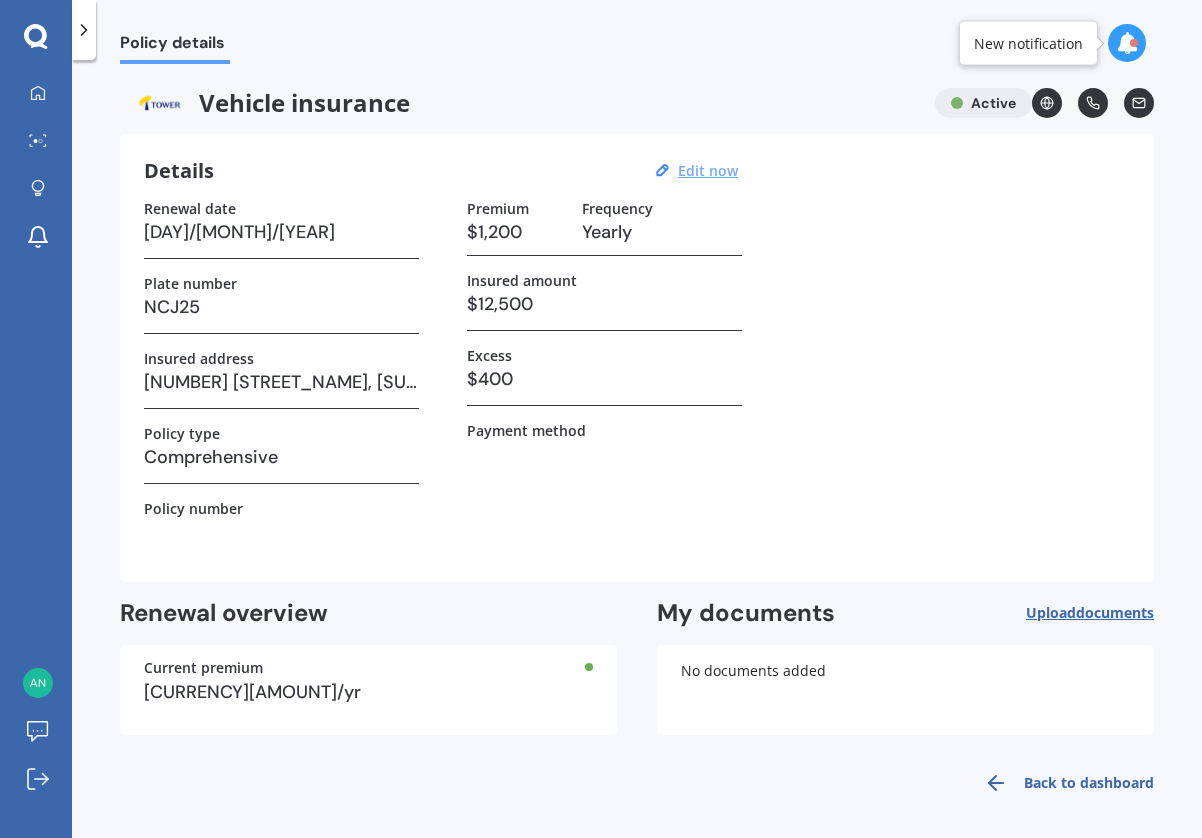 click on "Edit now" at bounding box center (708, 170) 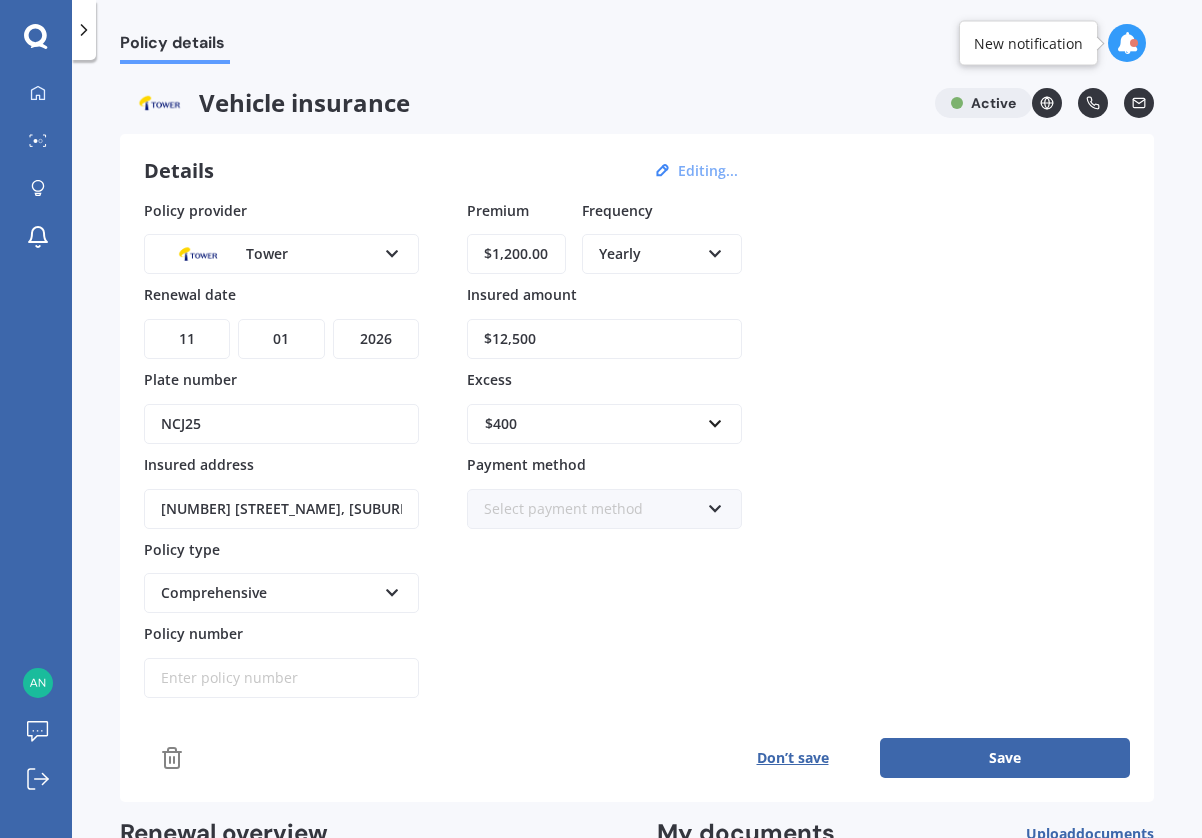 click on "[NUMBER] [STREET_NAME], [SUBURB], [CITY] [POSTAL_CODE]" at bounding box center [281, 509] 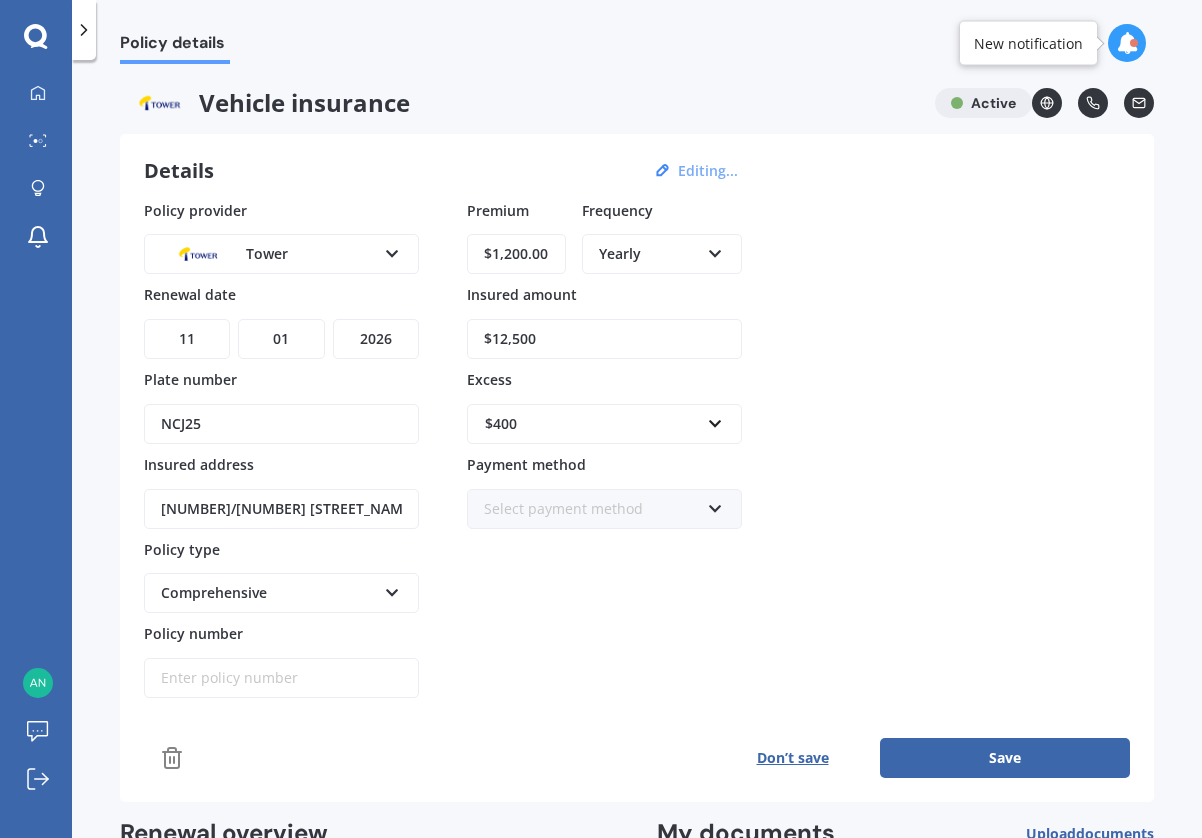 type on "[NUMBER]/[NUMBER] [STREET_NAME], [SUBURB], [CITY] [POSTAL_CODE]" 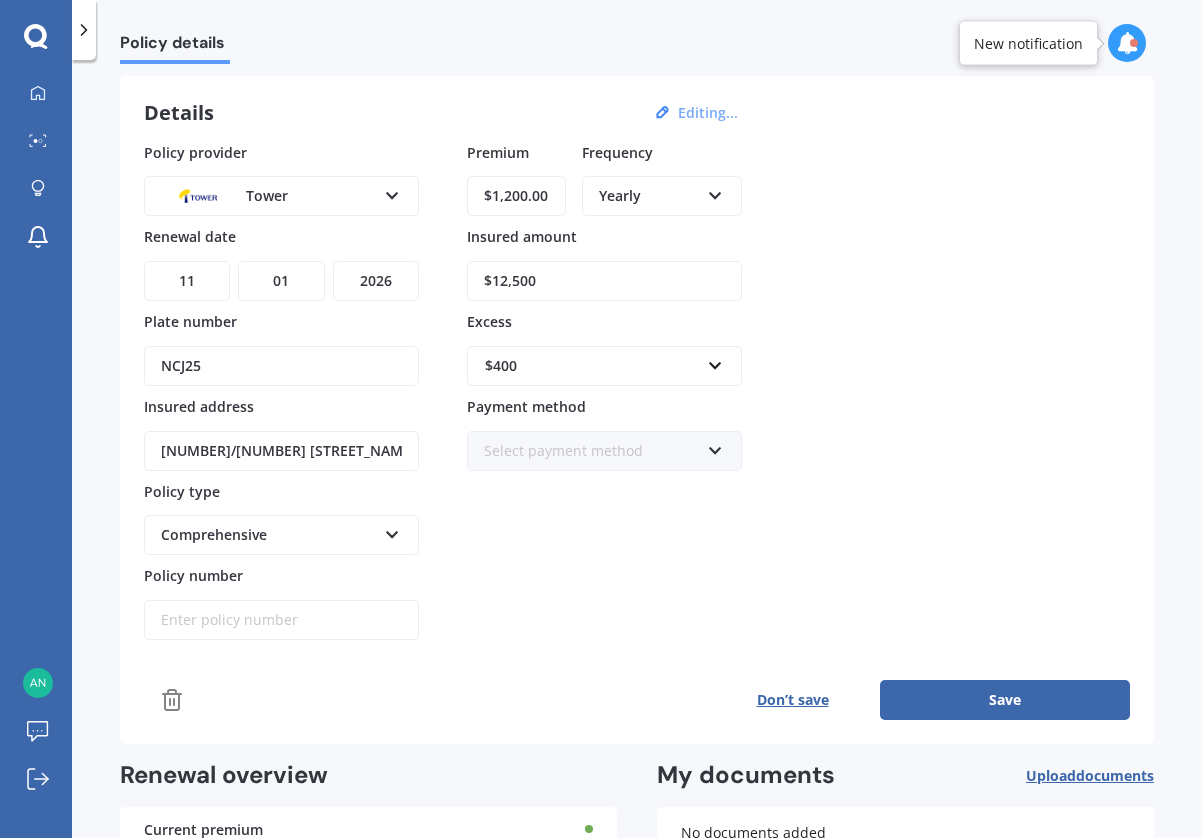 scroll, scrollTop: 60, scrollLeft: 0, axis: vertical 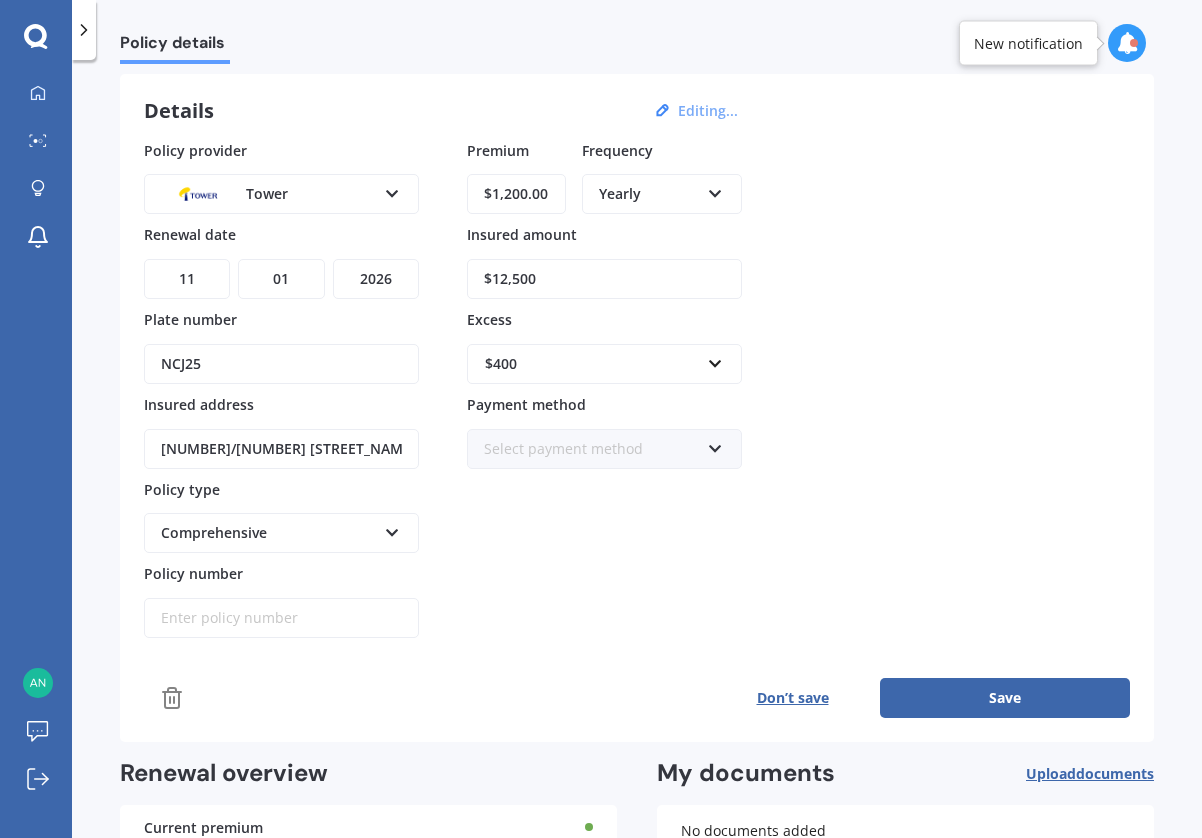 click on "Comprehensive Third Party Third Party, Fire & Theft Comprehensive" at bounding box center [281, 533] 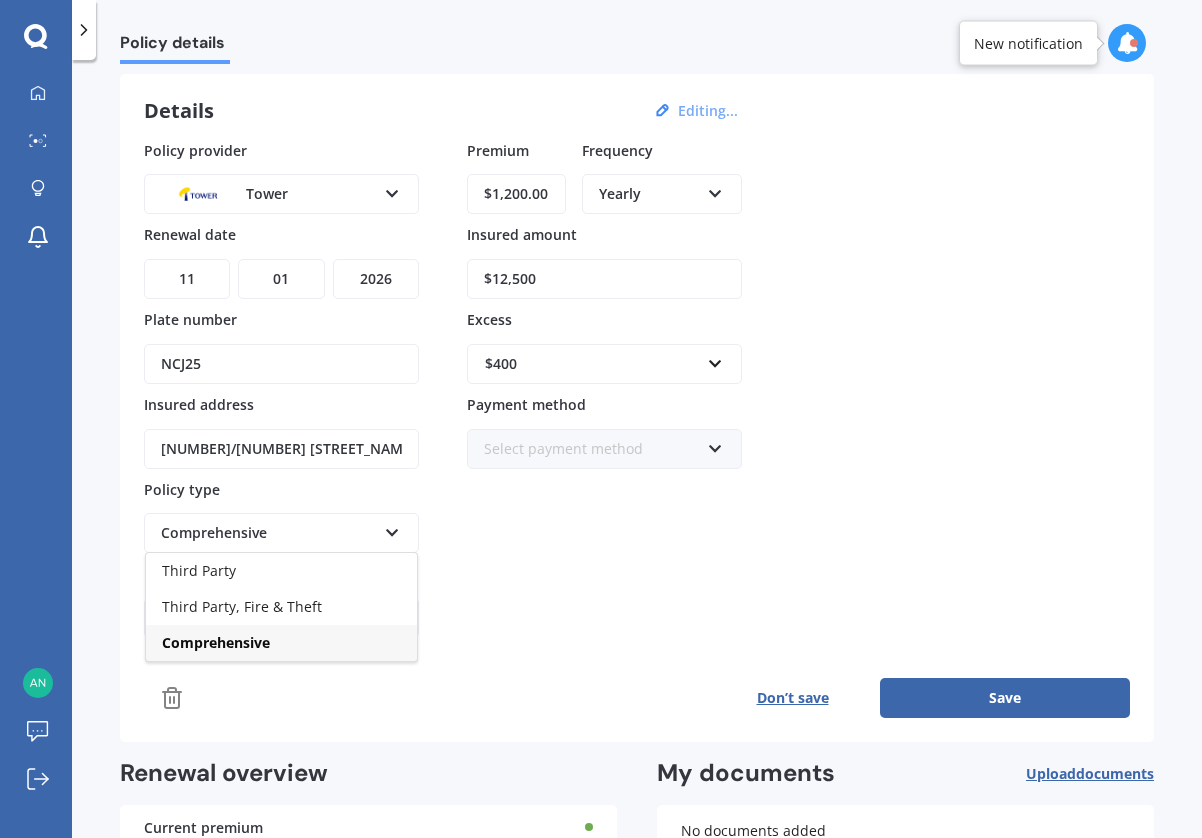 click on "Comprehensive" at bounding box center [281, 643] 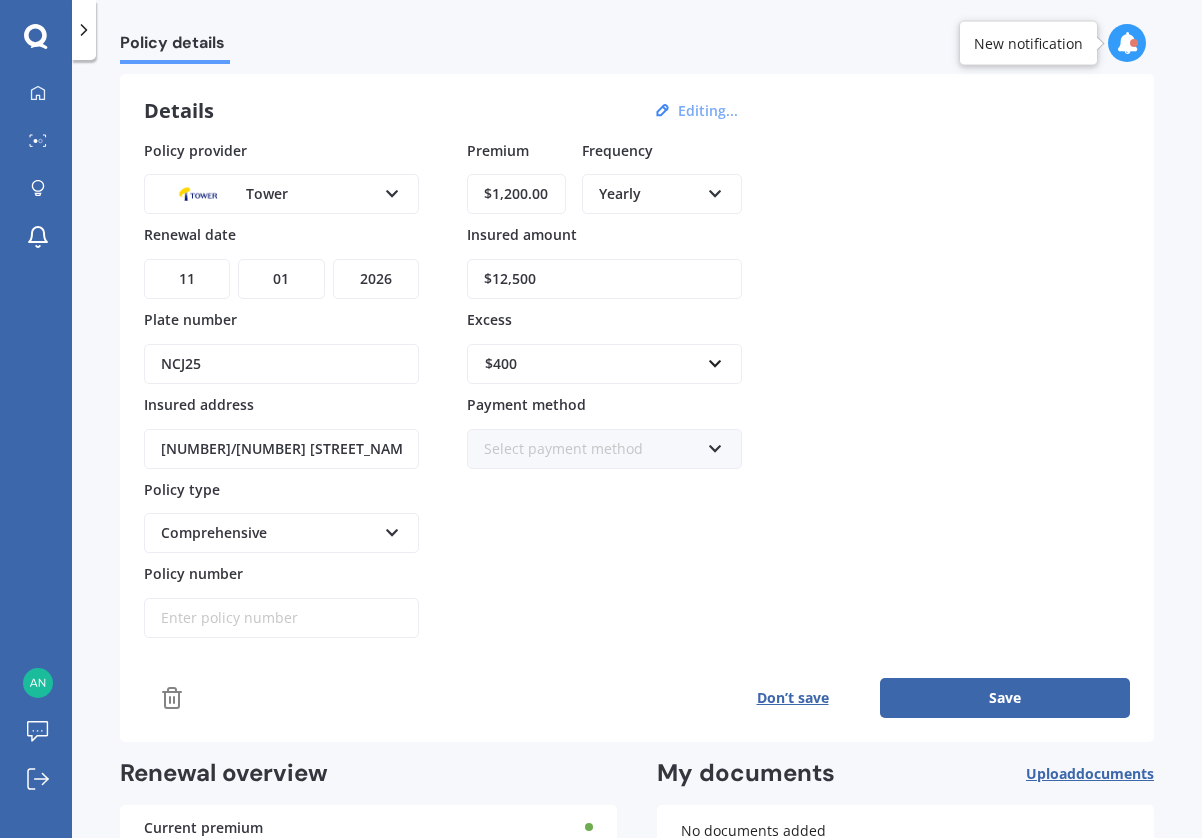 click on "Policy number" at bounding box center [281, 618] 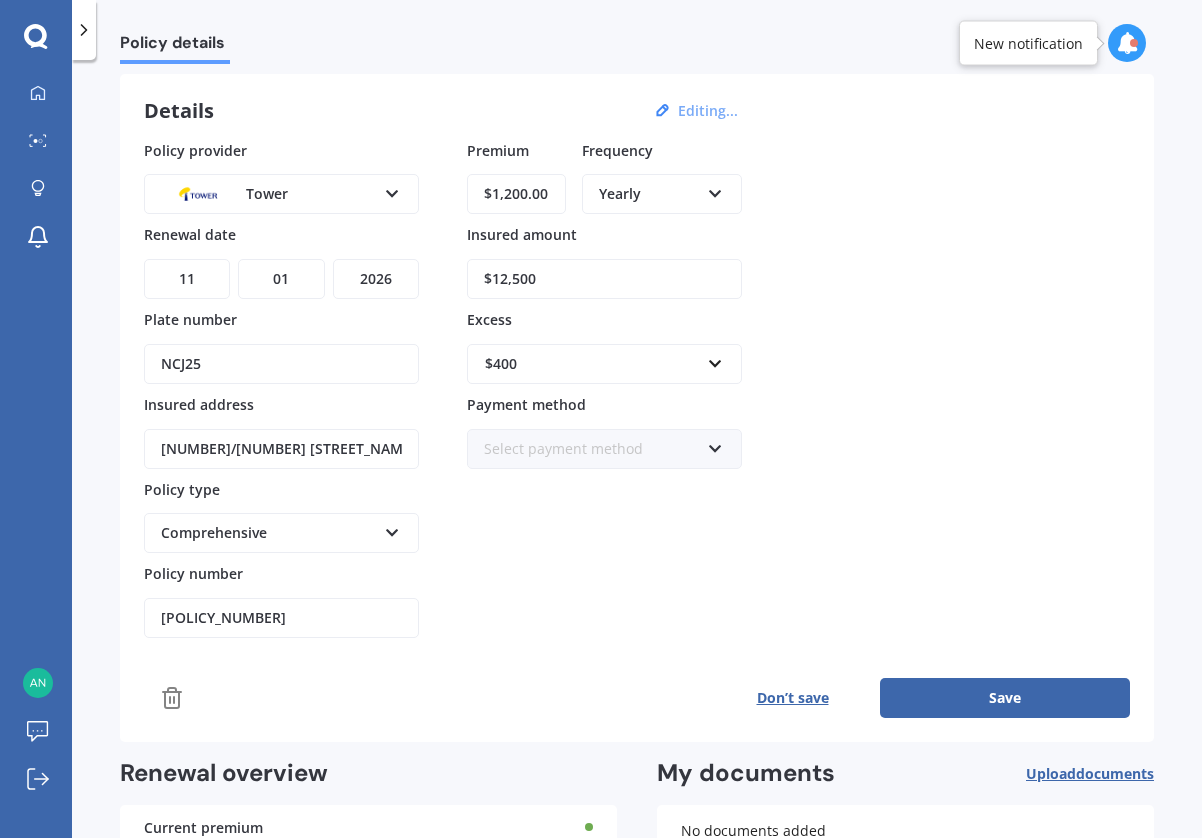type on "[POLICY_NUMBER]" 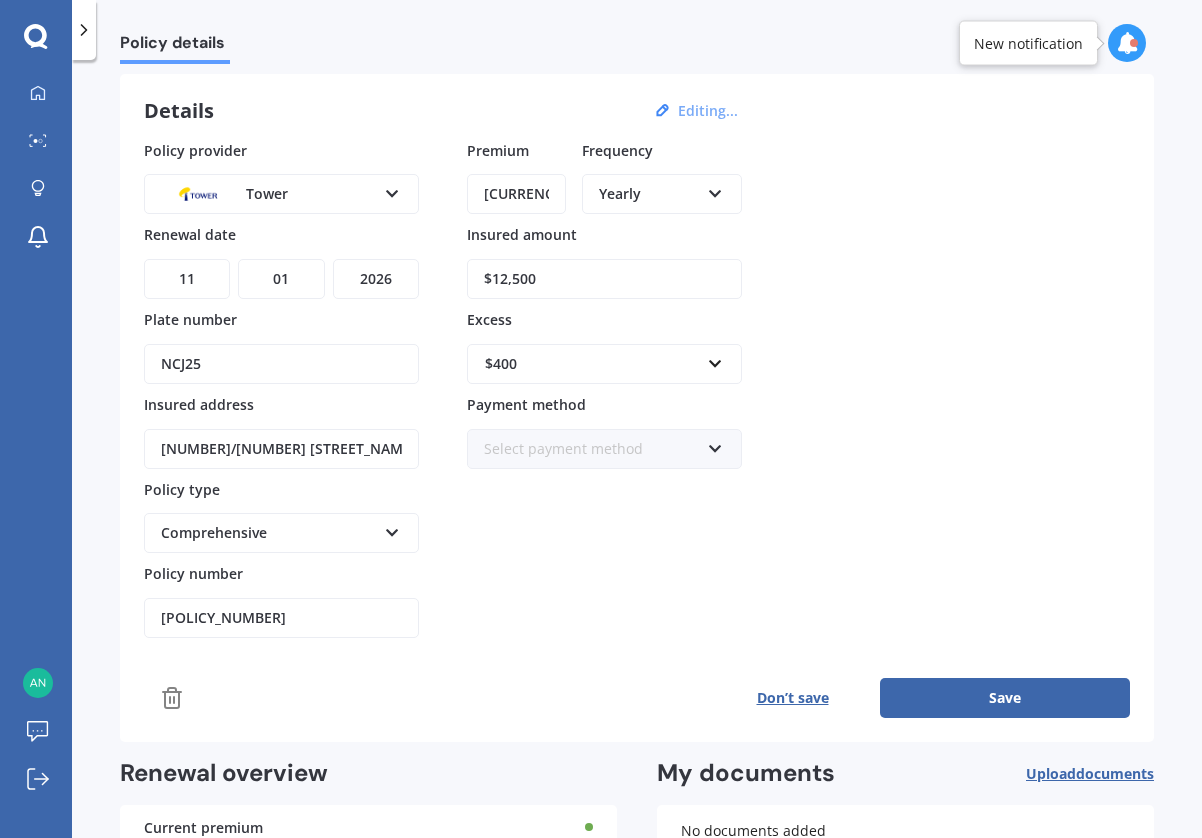 type on "[CURRENCY][AMOUNT]" 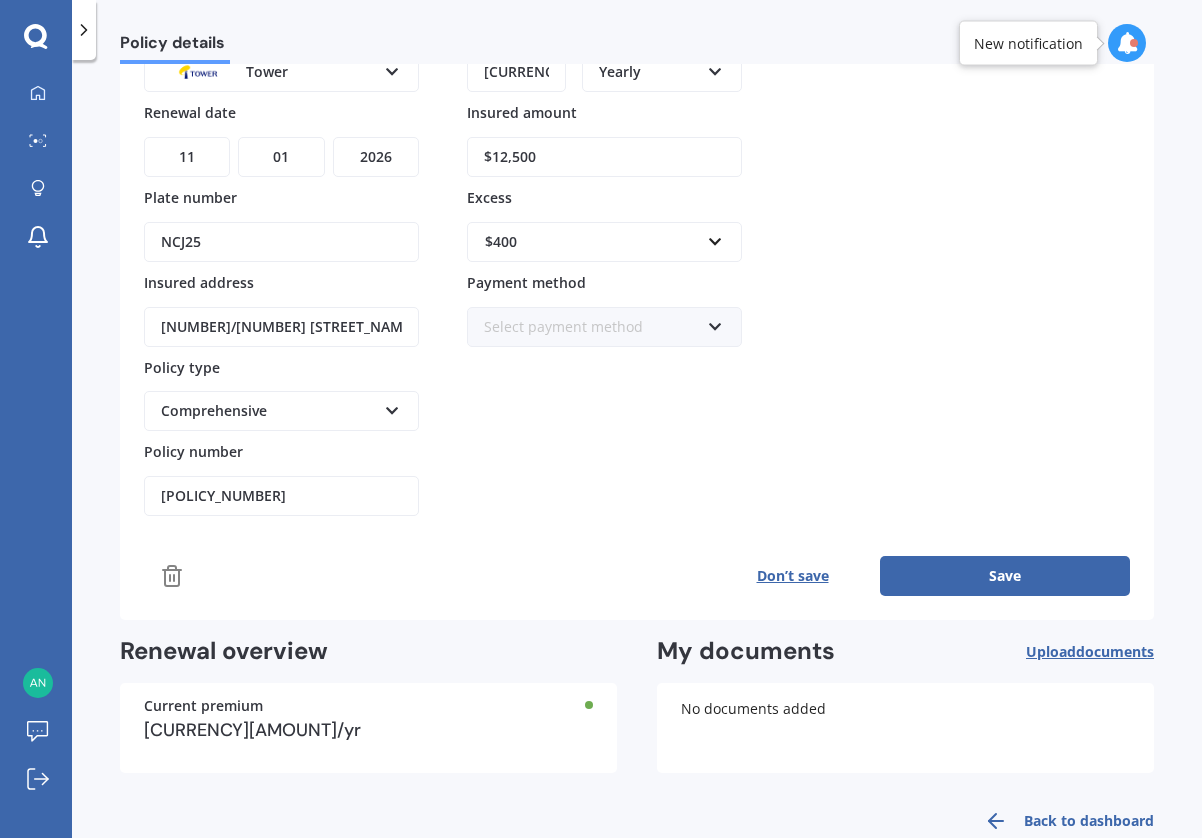 scroll, scrollTop: 185, scrollLeft: 0, axis: vertical 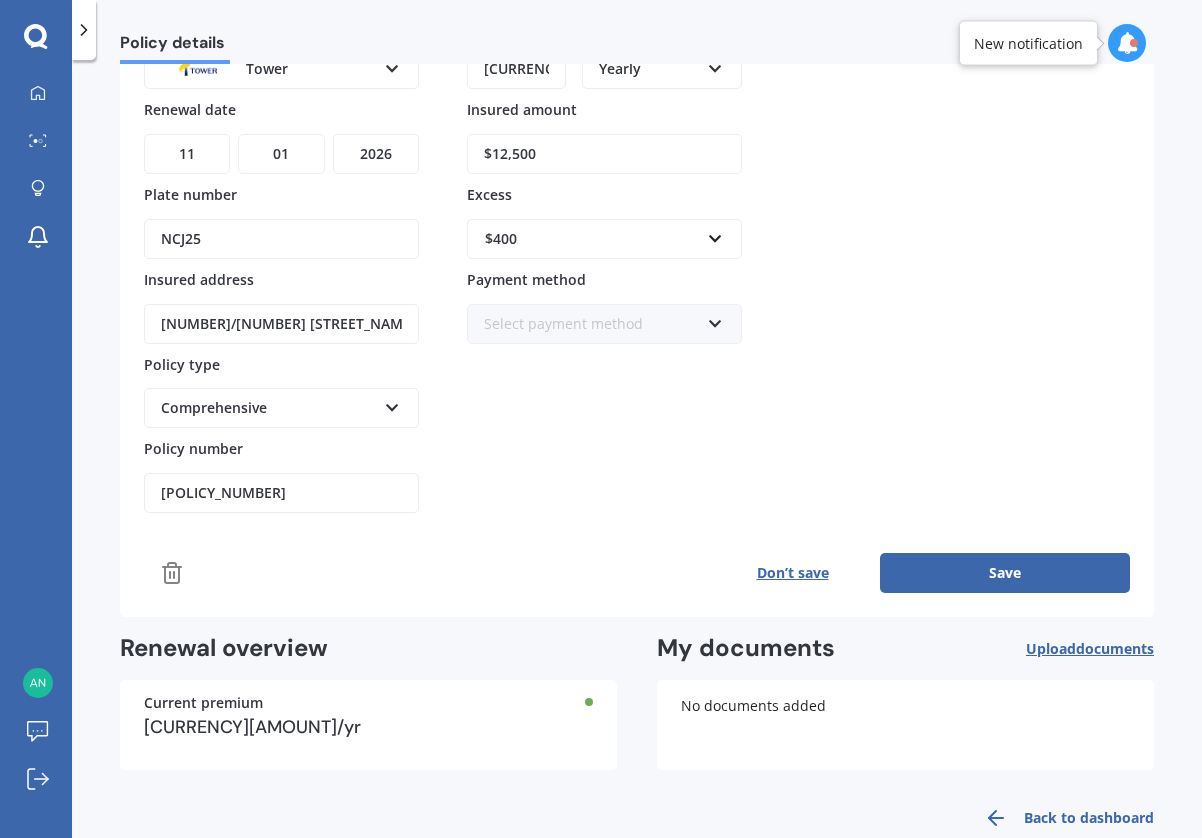 click on "Save" at bounding box center [1005, 573] 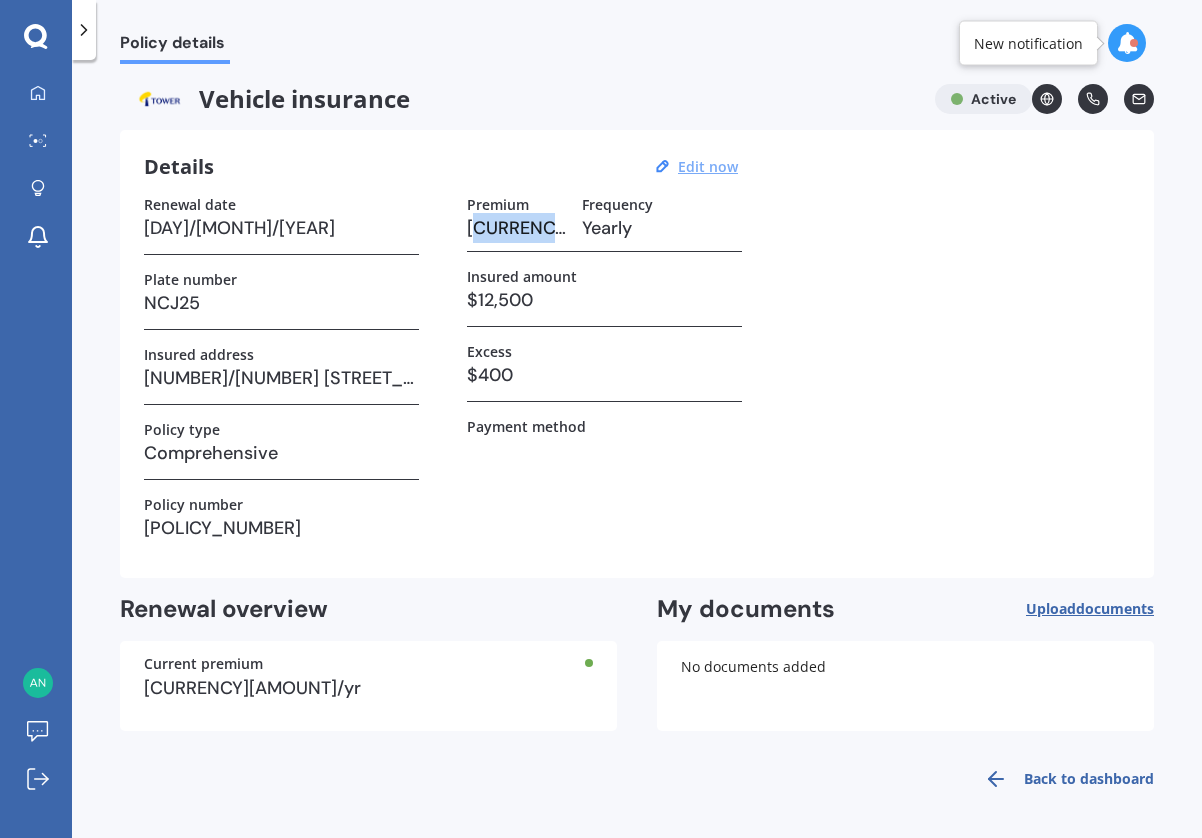 drag, startPoint x: 543, startPoint y: 227, endPoint x: 473, endPoint y: 233, distance: 70.256676 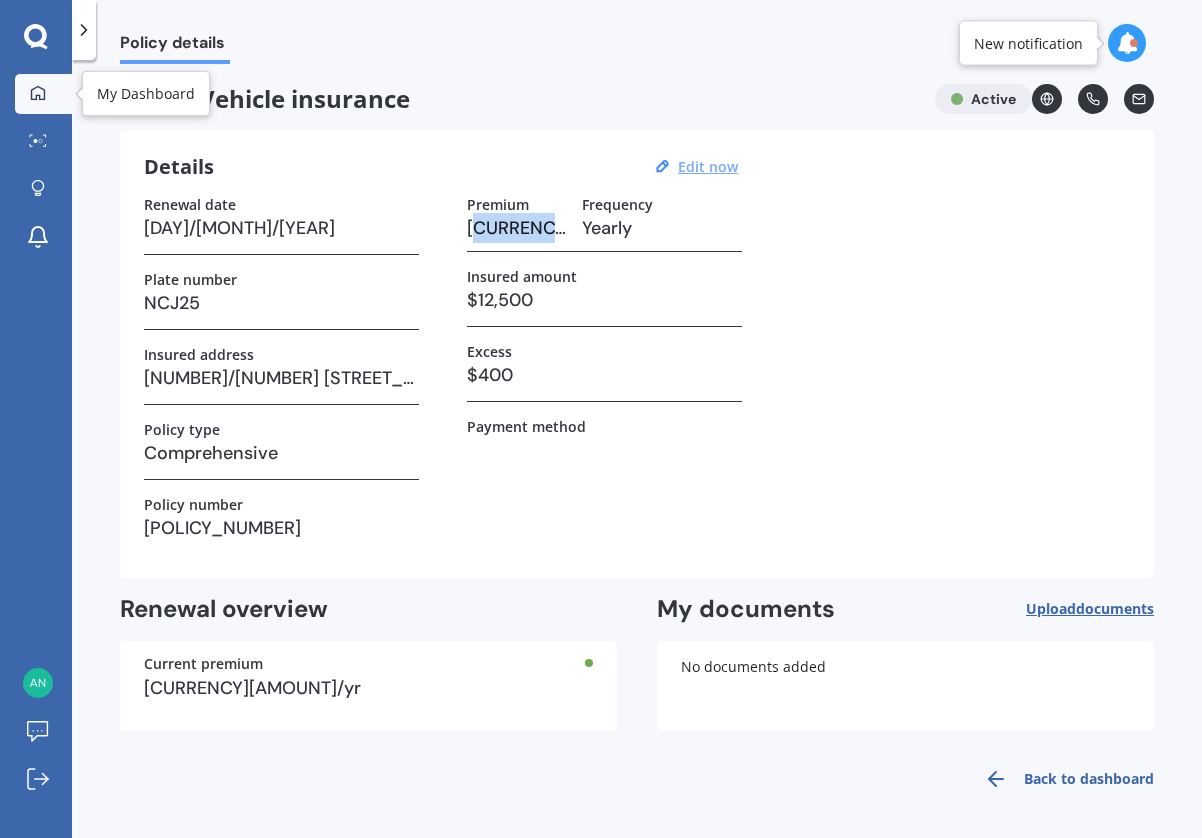 click 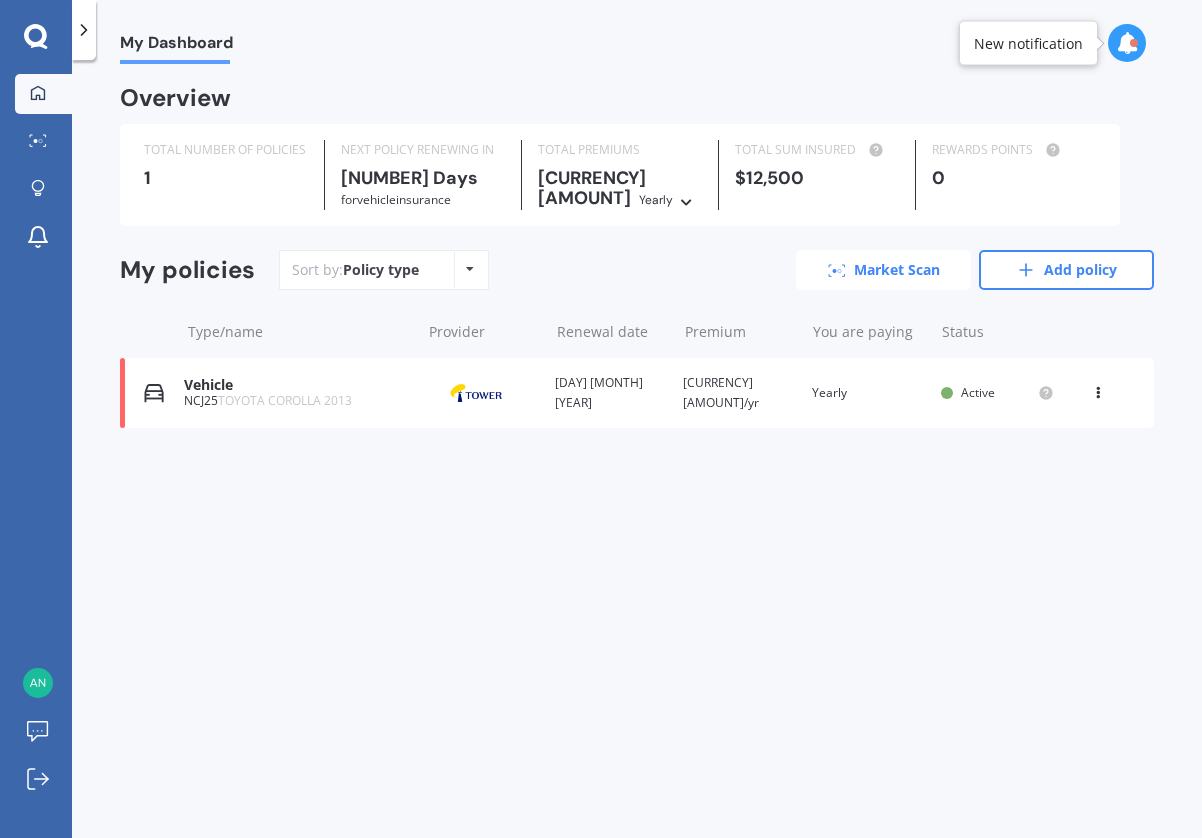 click on "Market Scan" at bounding box center [883, 270] 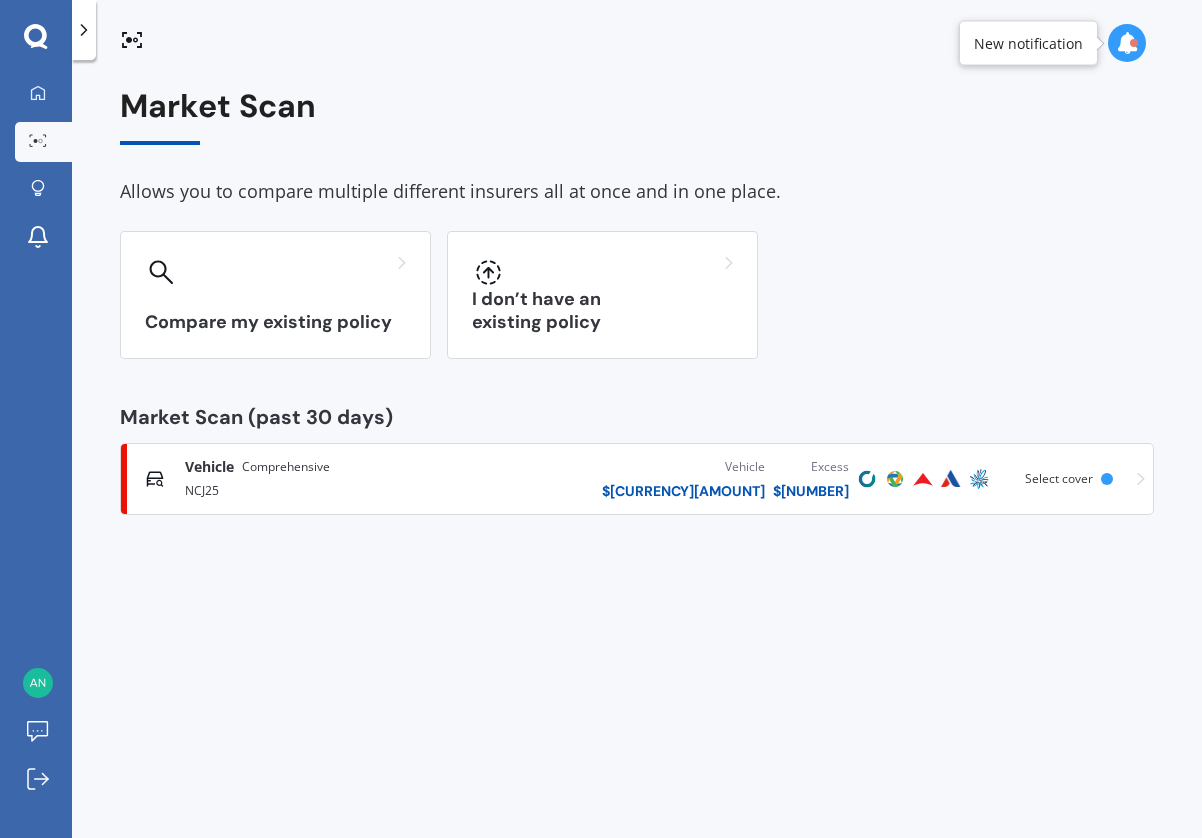 click on "NCJ25" at bounding box center (342, 489) 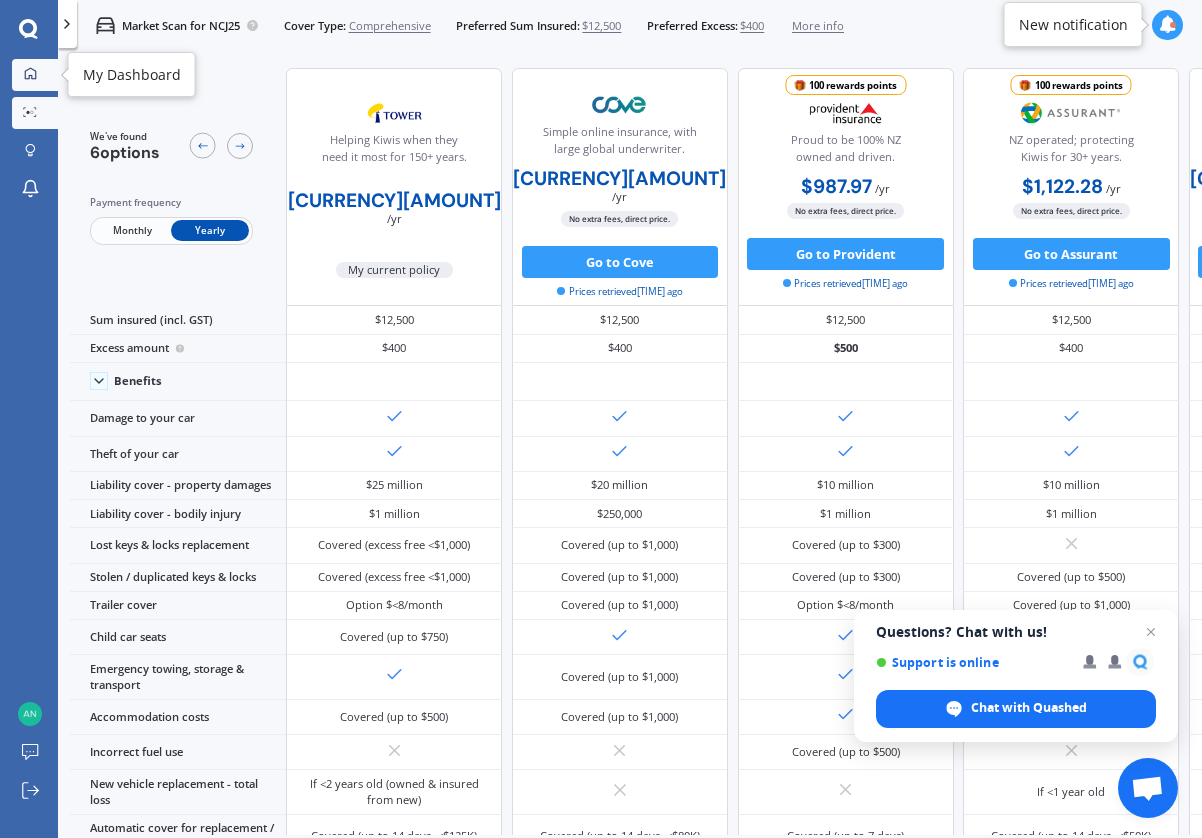 click 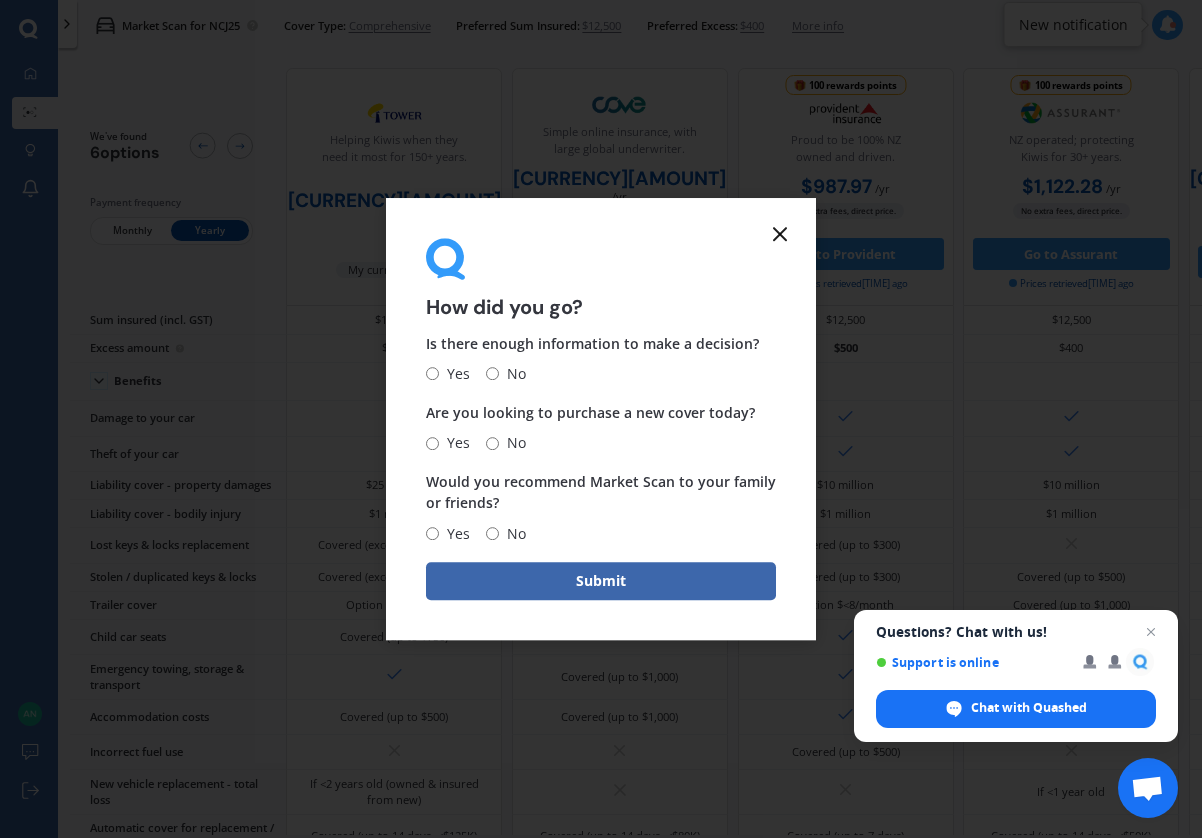 click 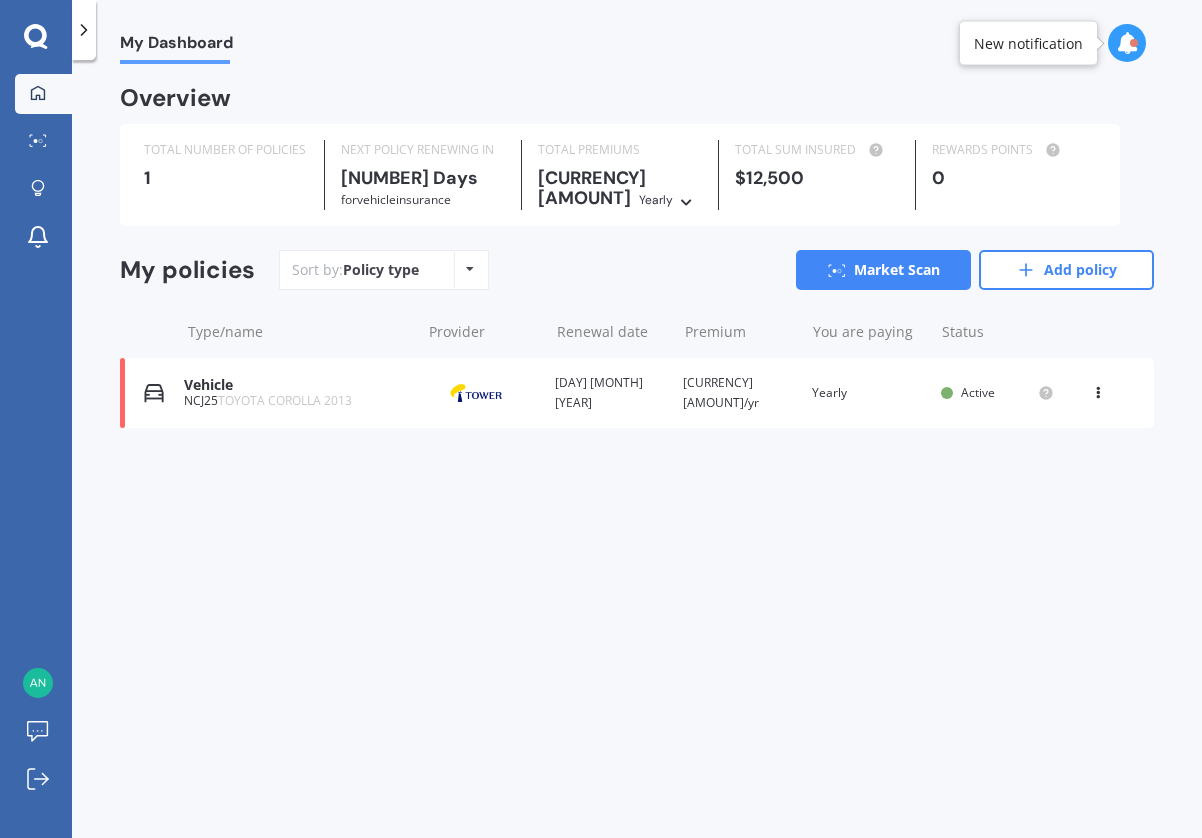click on "View option View policy Delete" at bounding box center [1100, 393] 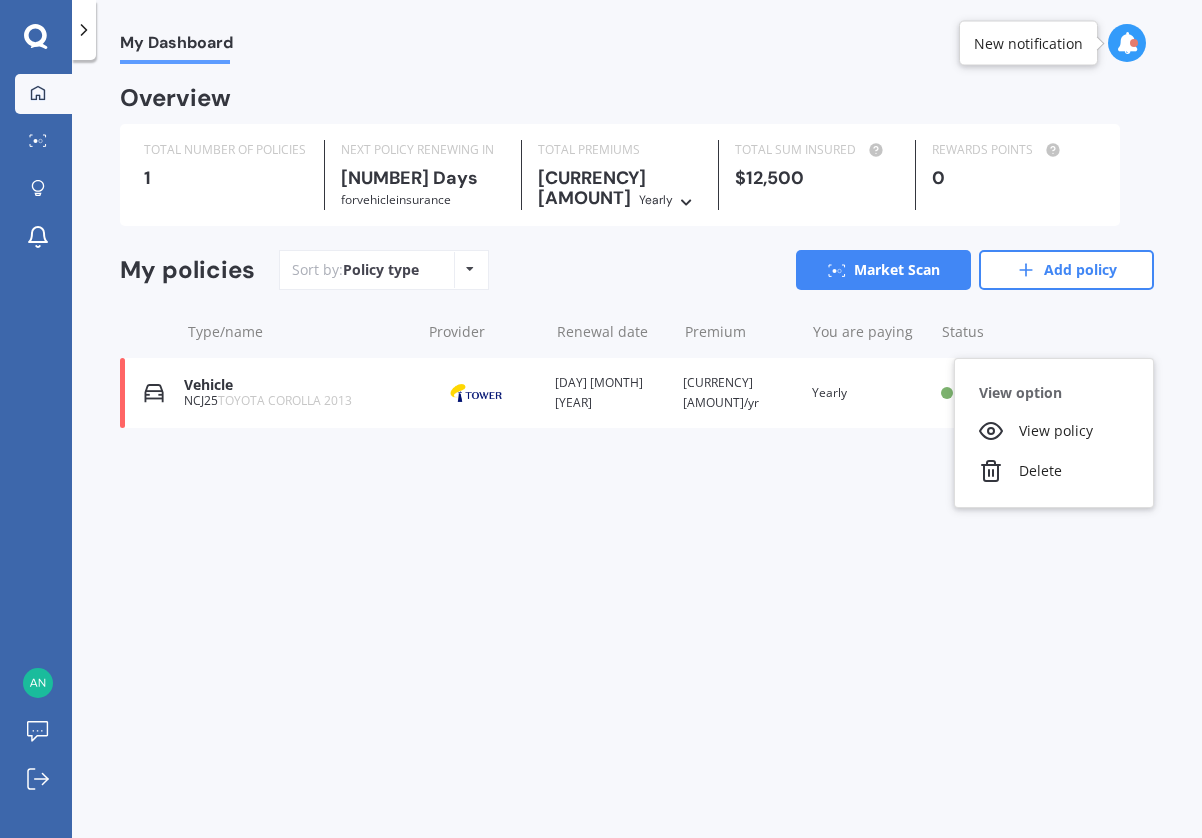 click on "My Dashboard Overview TOTAL NUMBER OF POLICIES 1 NEXT POLICY RENEWING IN [NUMBER] Days   for  Vehicle  insurance TOTAL PREMIUMS [CURRENCY][AMOUNT] Yearly Yearly Six-Monthly Quarterly Monthly Fortnightly Weekly TOTAL SUM INSURED [CURRENCY][AMOUNT] REWARDS POINTS 0 My policies Sort by:  Policy type Policy type Alphabetical Date added Renewing next Market Scan Add policy Type/name Provider Renewal date Premium You are paying Status Vehicle NCJ25  TOYOTA COROLLA [YEAR] Provider Renewal date [DAY] [MONTH] [YEAR] Premium [CURRENCY][AMOUNT]/yr You are paying Yearly Status Active View option View policy Delete Vehicle NCJ25  TOYOTA COROLLA [YEAR] Provider Renewal date [DAY] [MONTH] [YEAR] Premium [CURRENCY][AMOUNT]/yr You are paying Yearly Status Active View option View policy Delete" at bounding box center [637, 453] 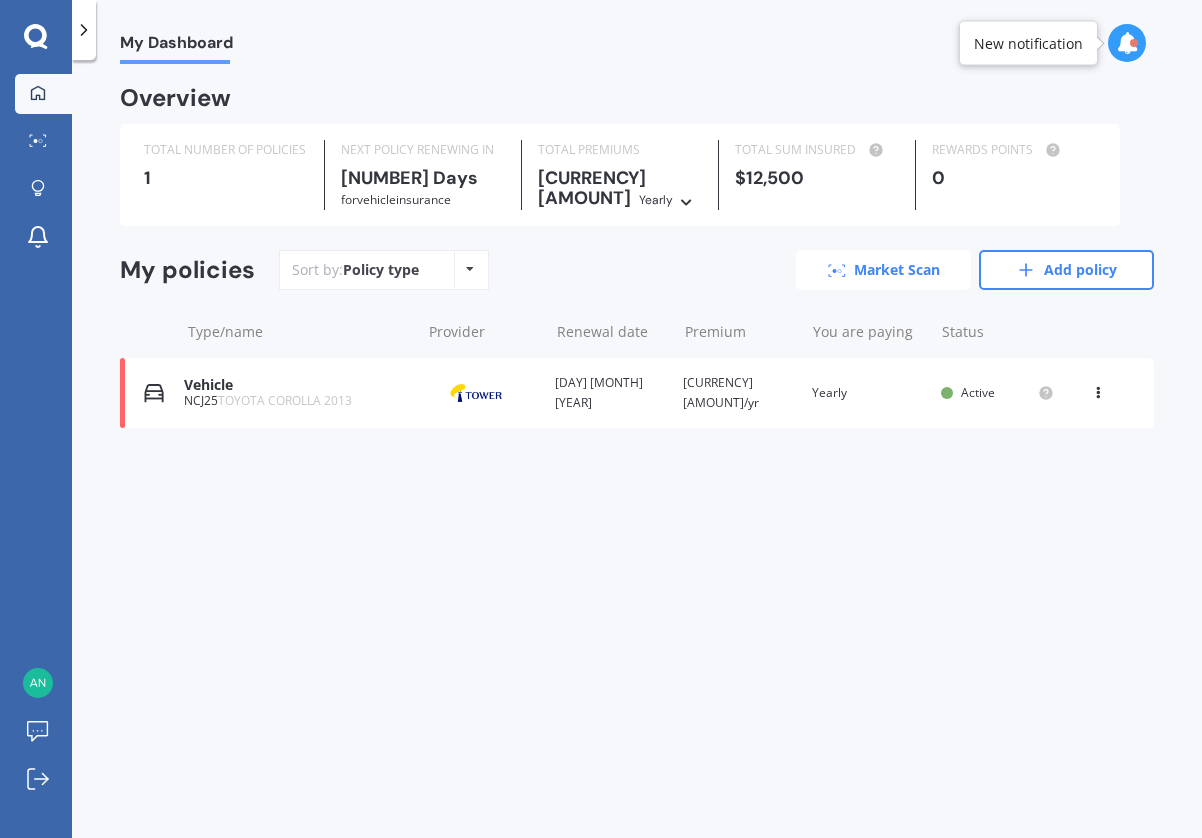 click on "Market Scan" at bounding box center (883, 270) 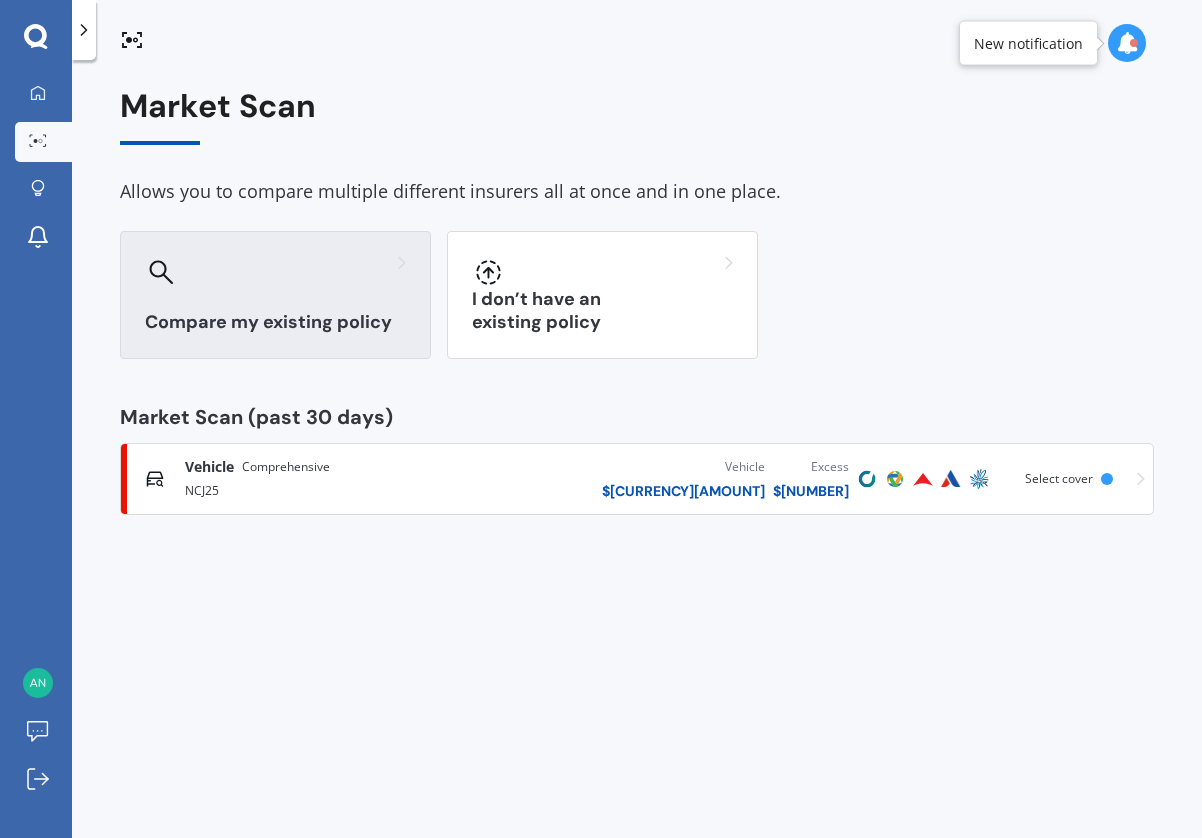 click at bounding box center (275, 272) 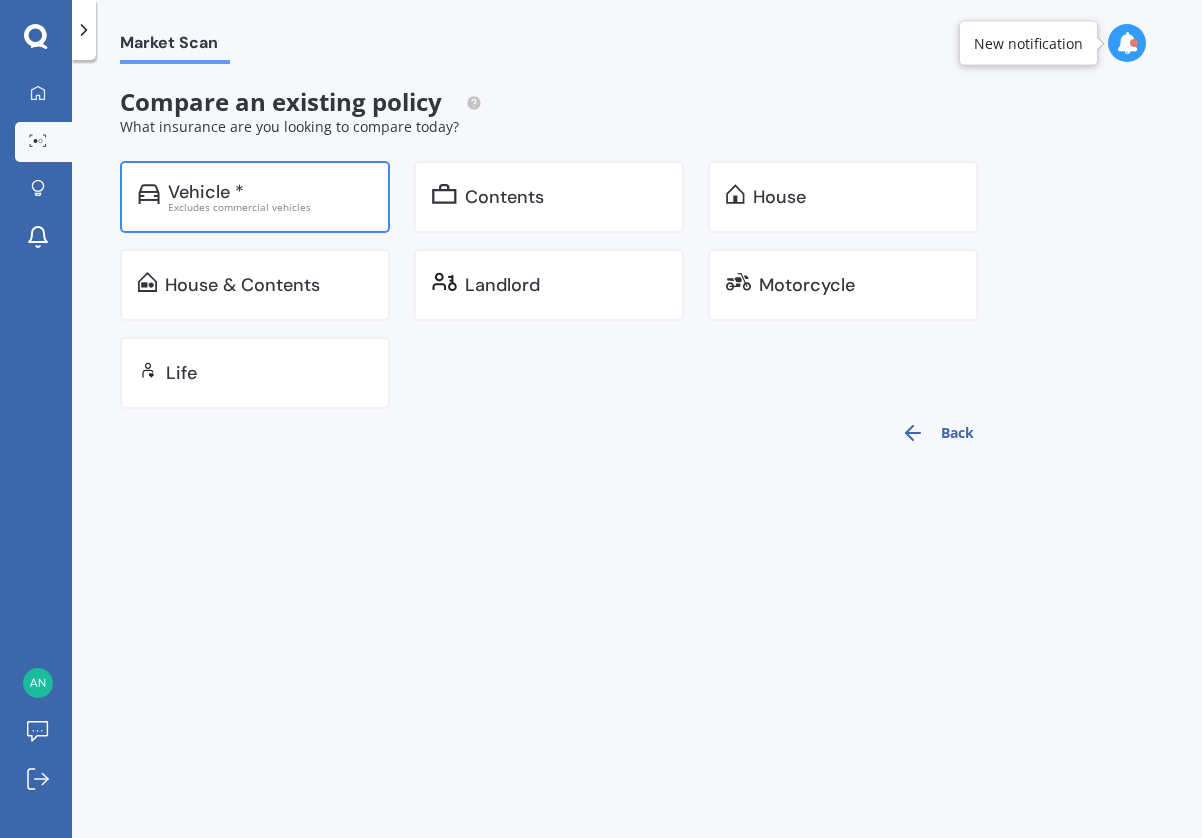 click on "Excludes commercial vehicles" at bounding box center (270, 207) 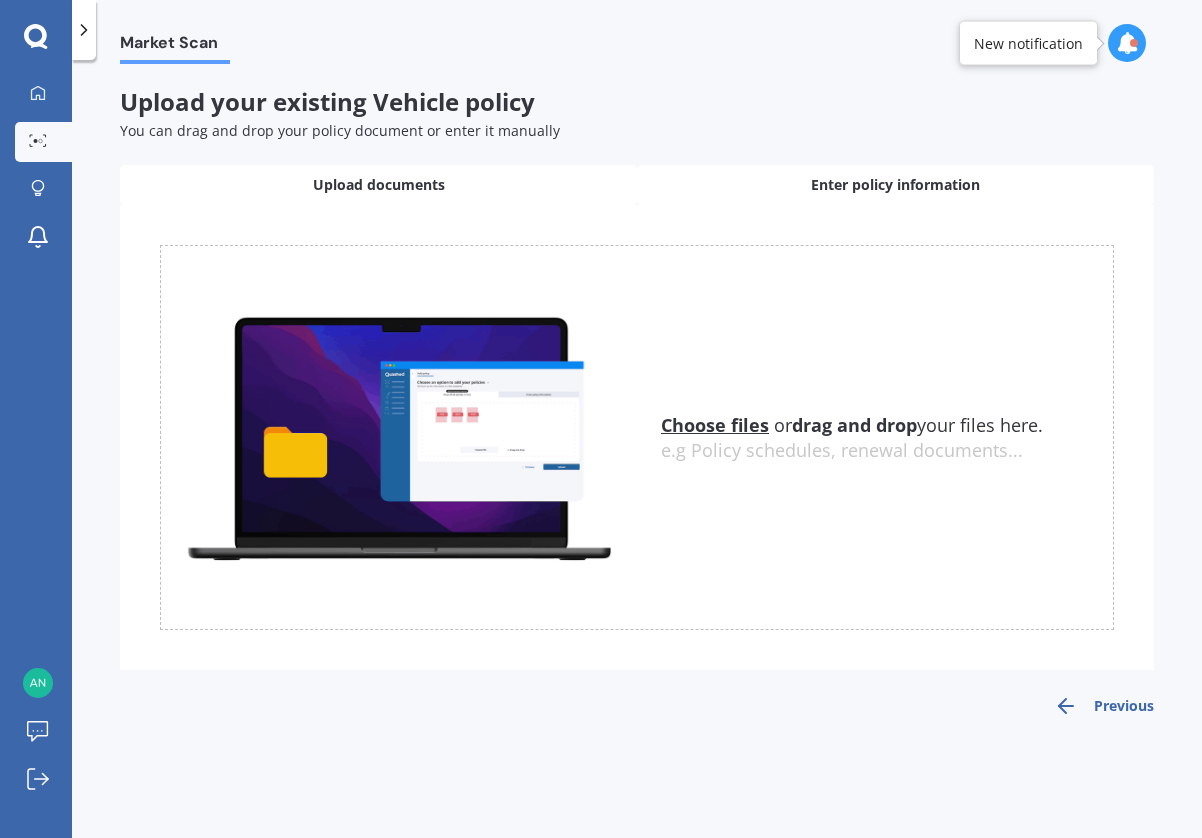 click on "Enter policy information" at bounding box center [895, 185] 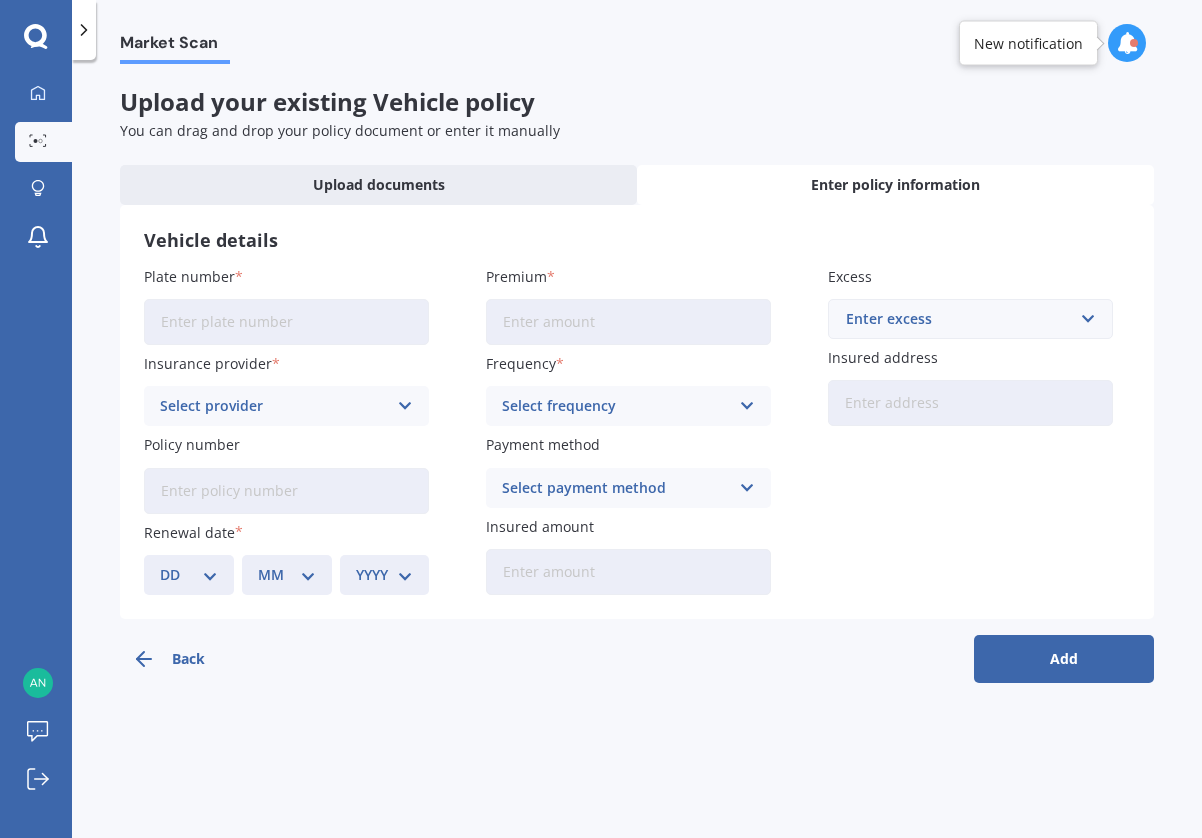 click on "Market Scan" at bounding box center [175, 46] 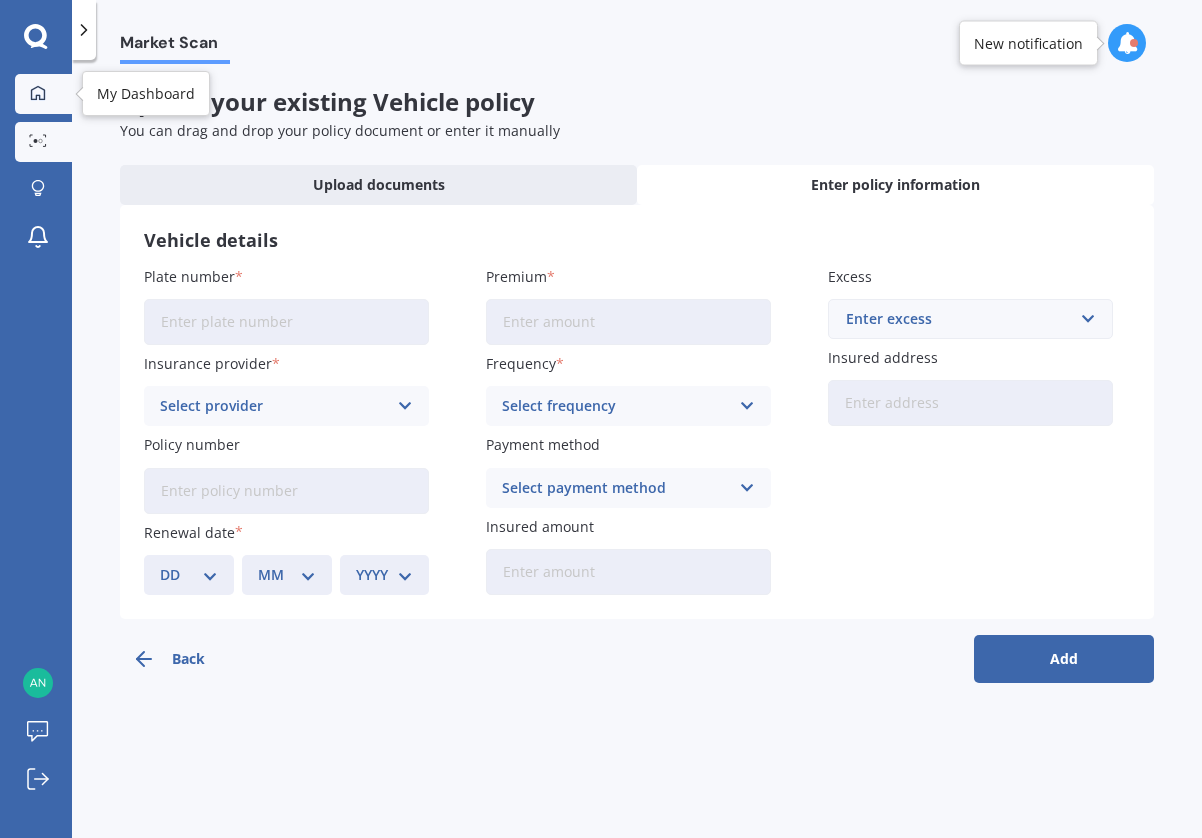 click on "My Dashboard" at bounding box center (43, 94) 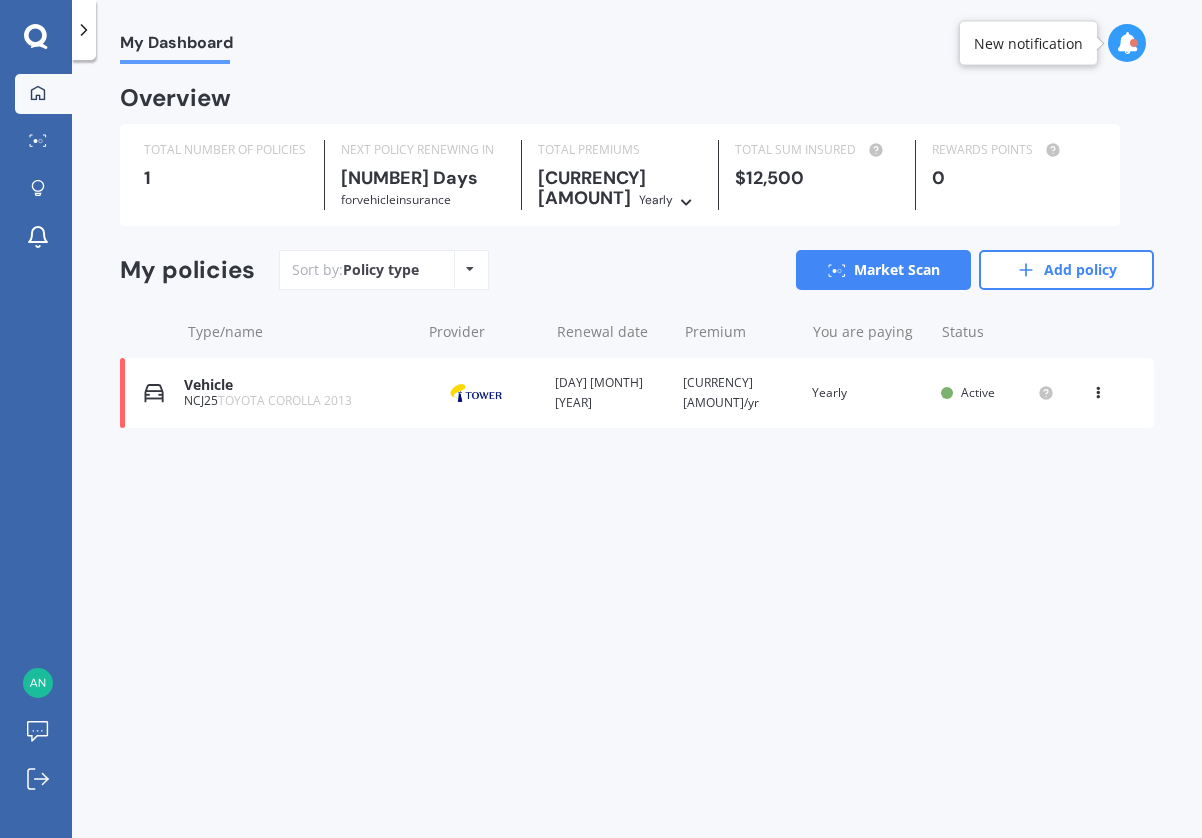 click 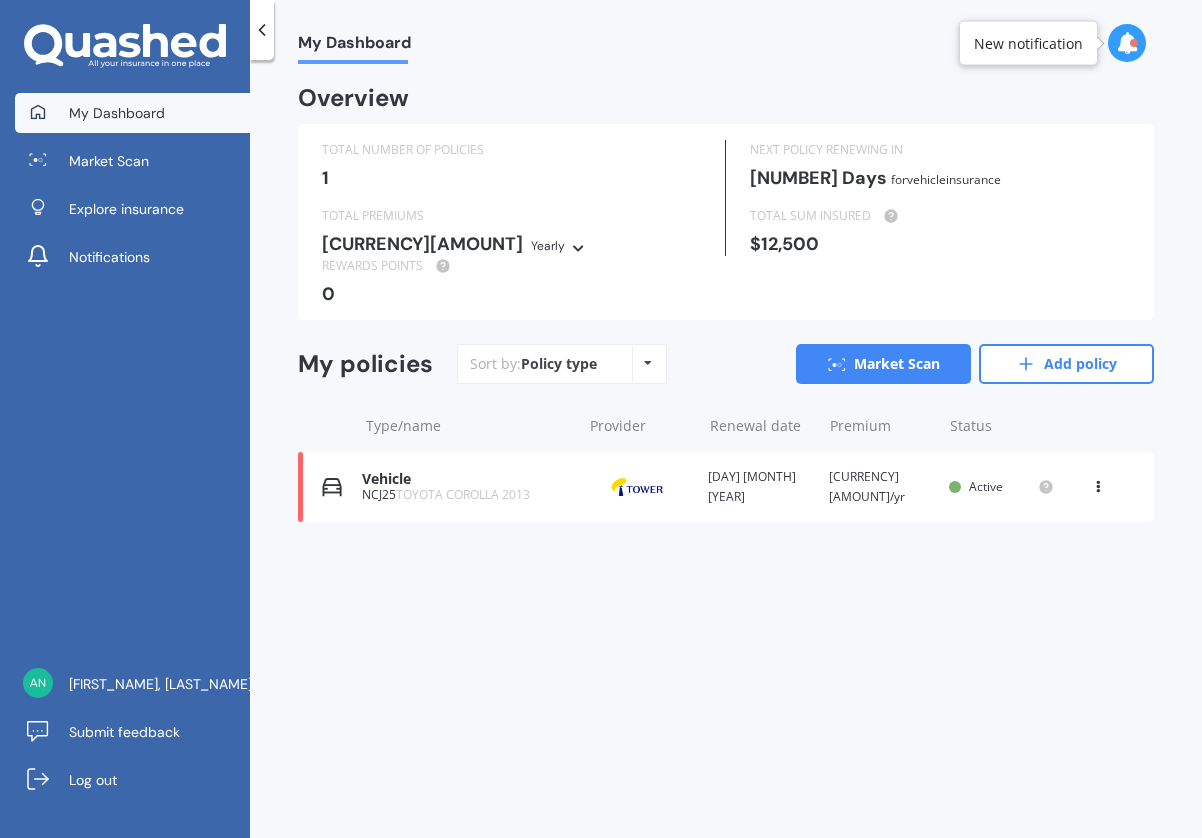 click on "Vehicle" at bounding box center (466, 479) 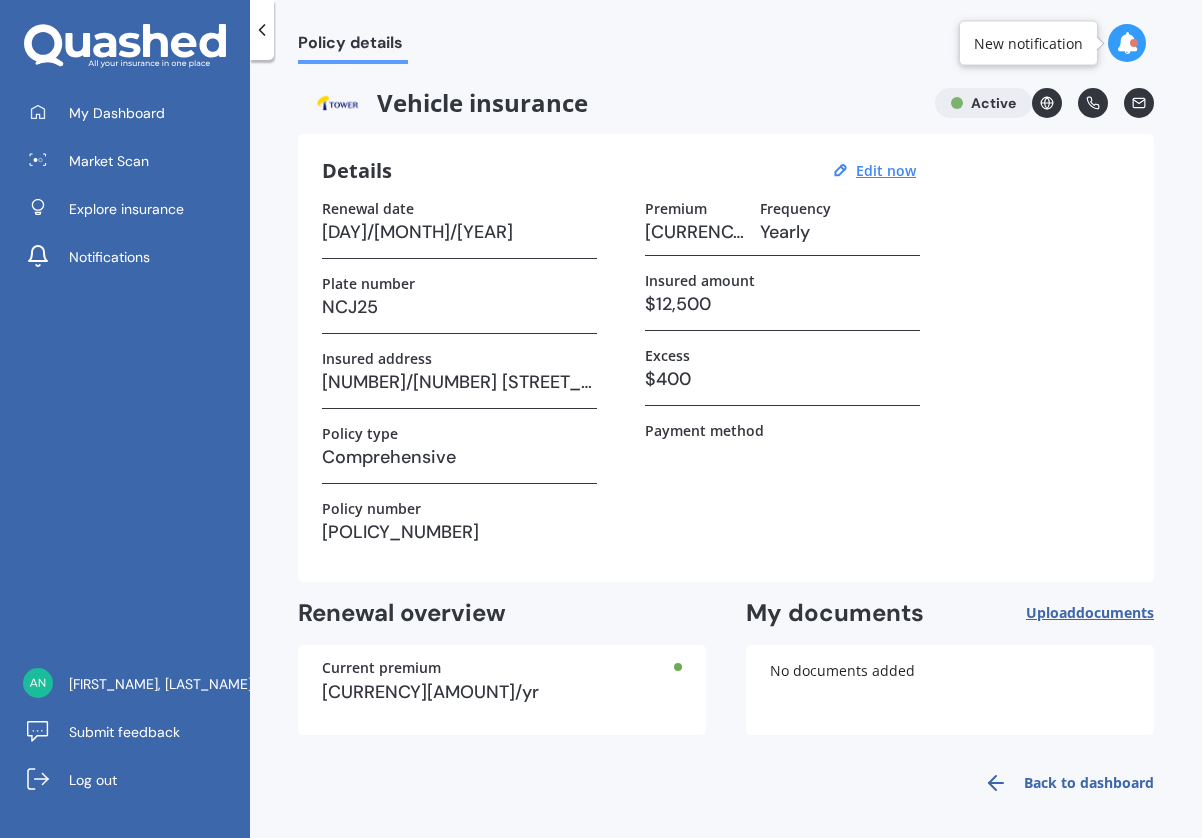 scroll, scrollTop: 4, scrollLeft: 0, axis: vertical 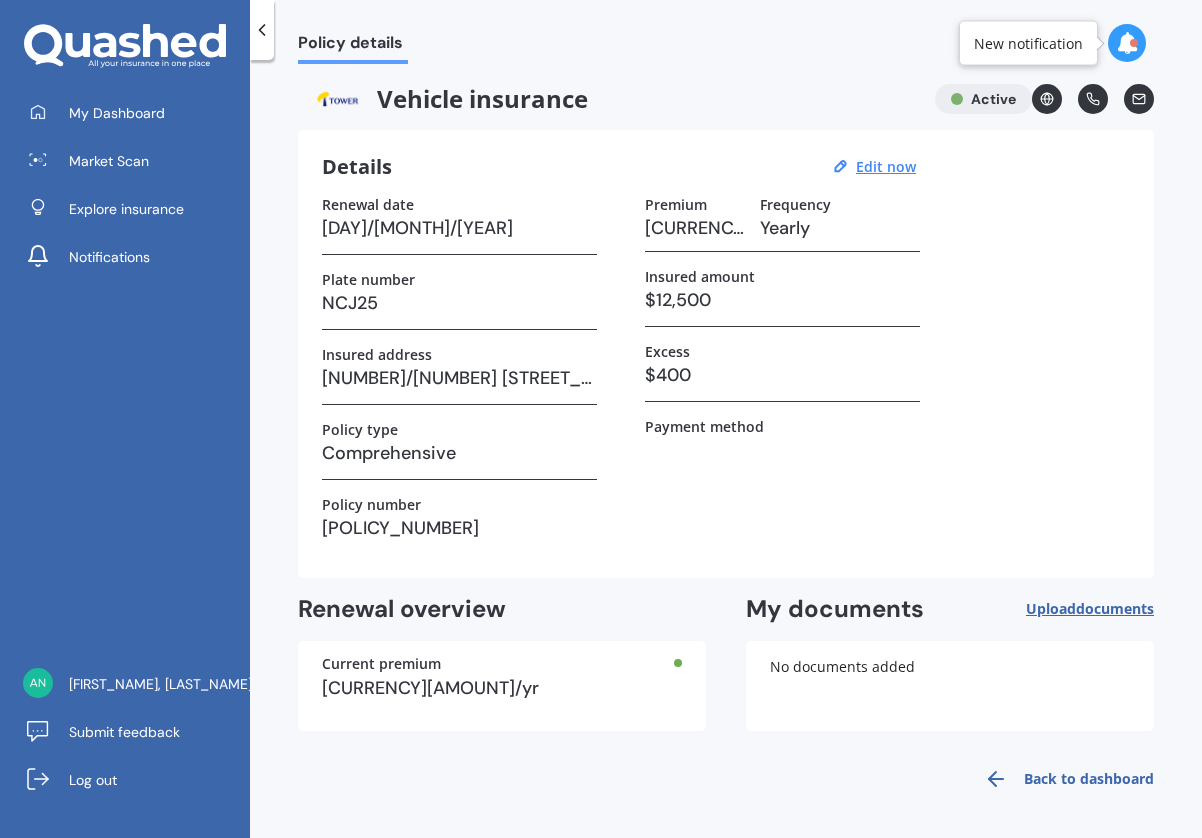 click at bounding box center (782, 450) 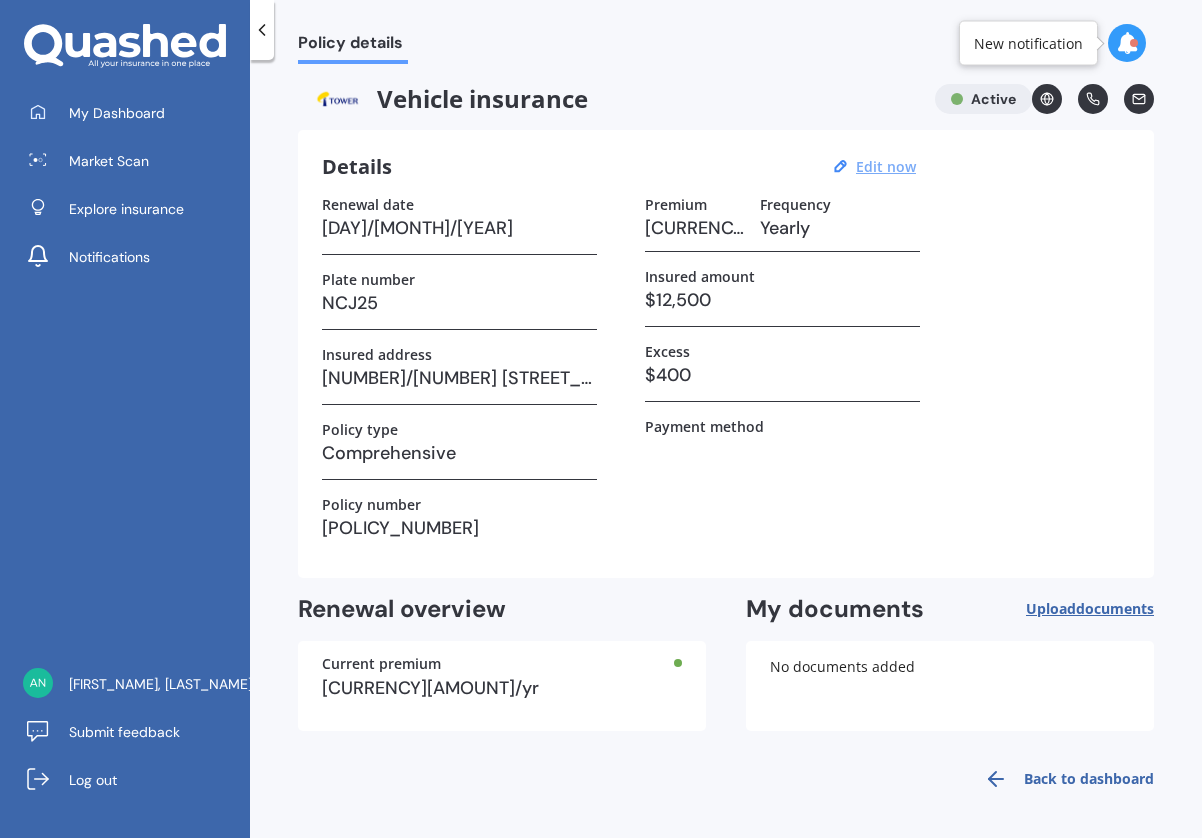 click on "Edit now" at bounding box center (886, 166) 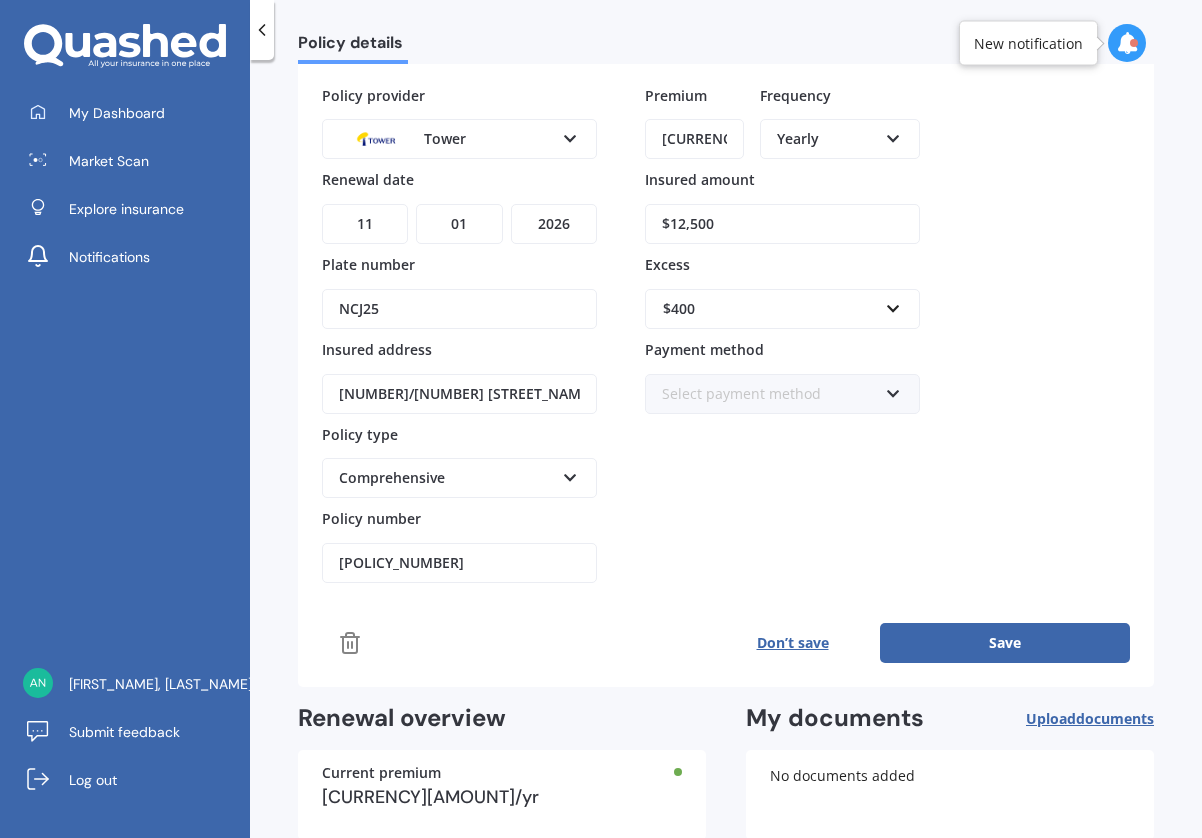 scroll, scrollTop: 225, scrollLeft: 0, axis: vertical 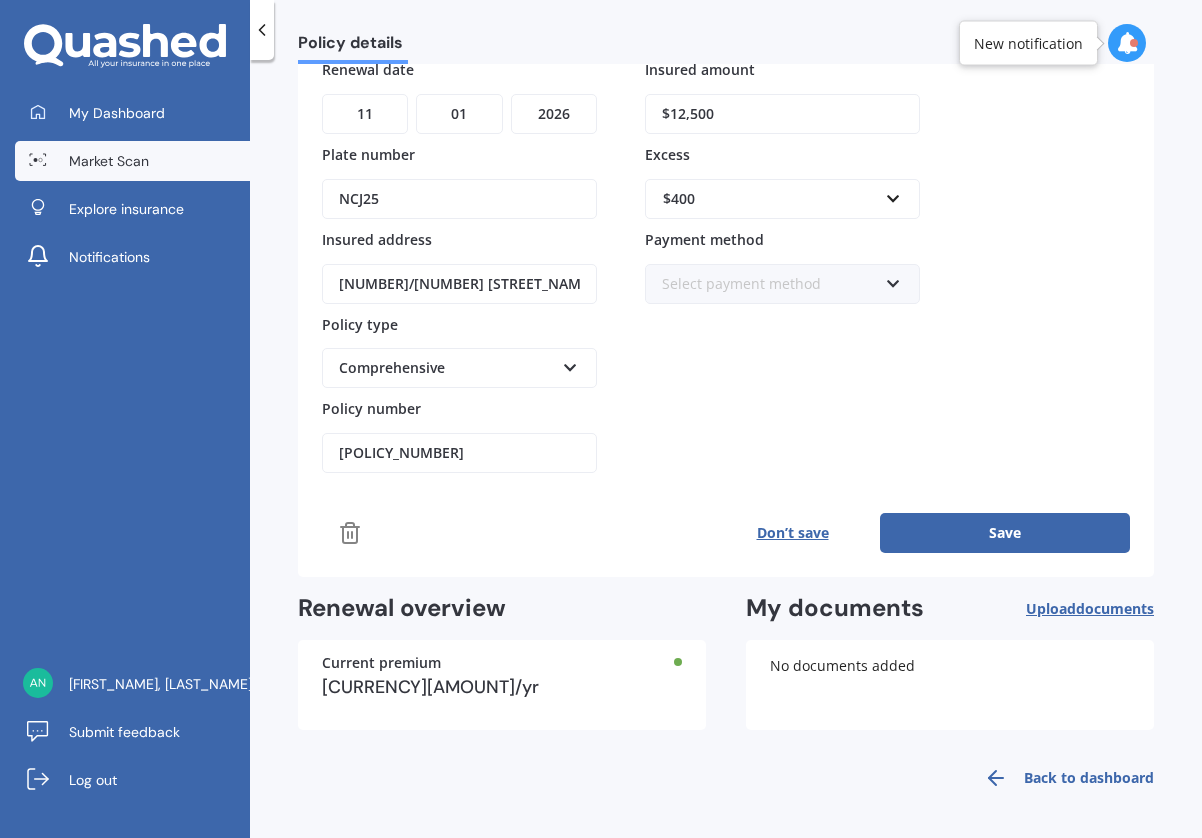 click on "Market Scan" at bounding box center (132, 161) 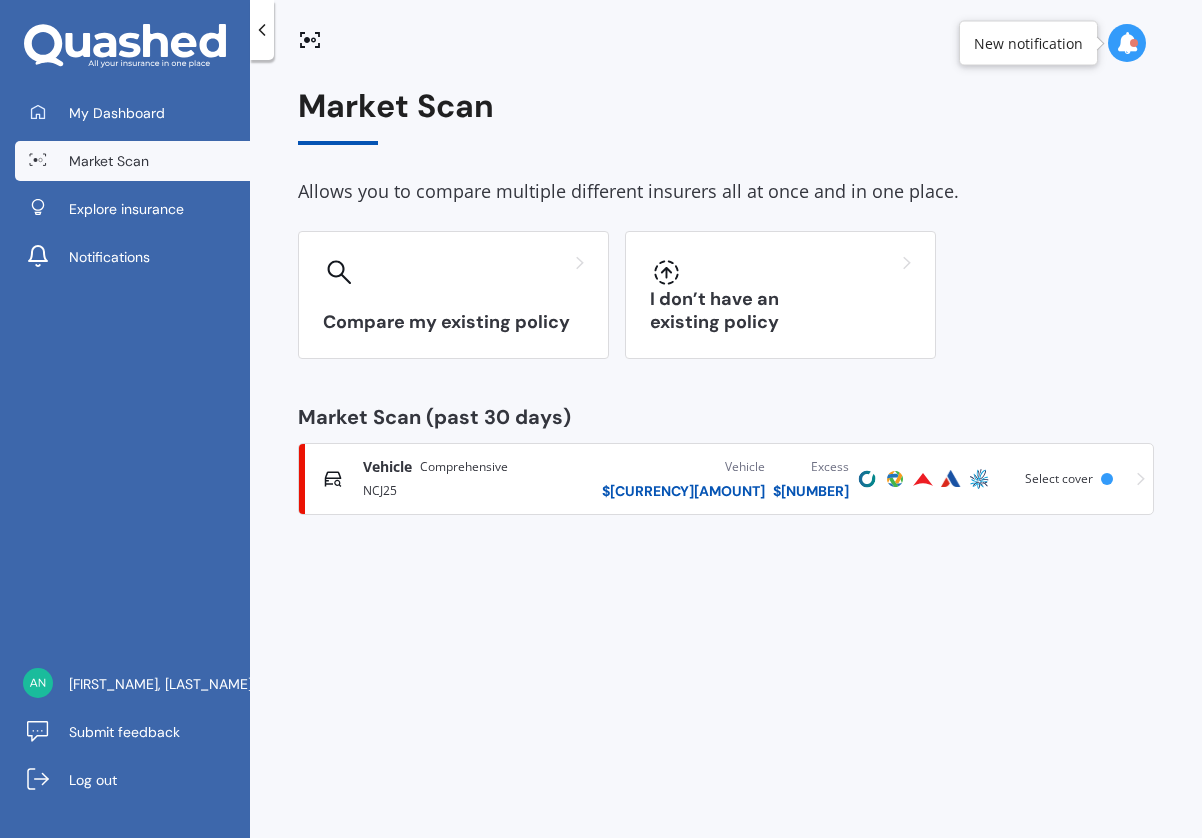 scroll, scrollTop: 0, scrollLeft: 0, axis: both 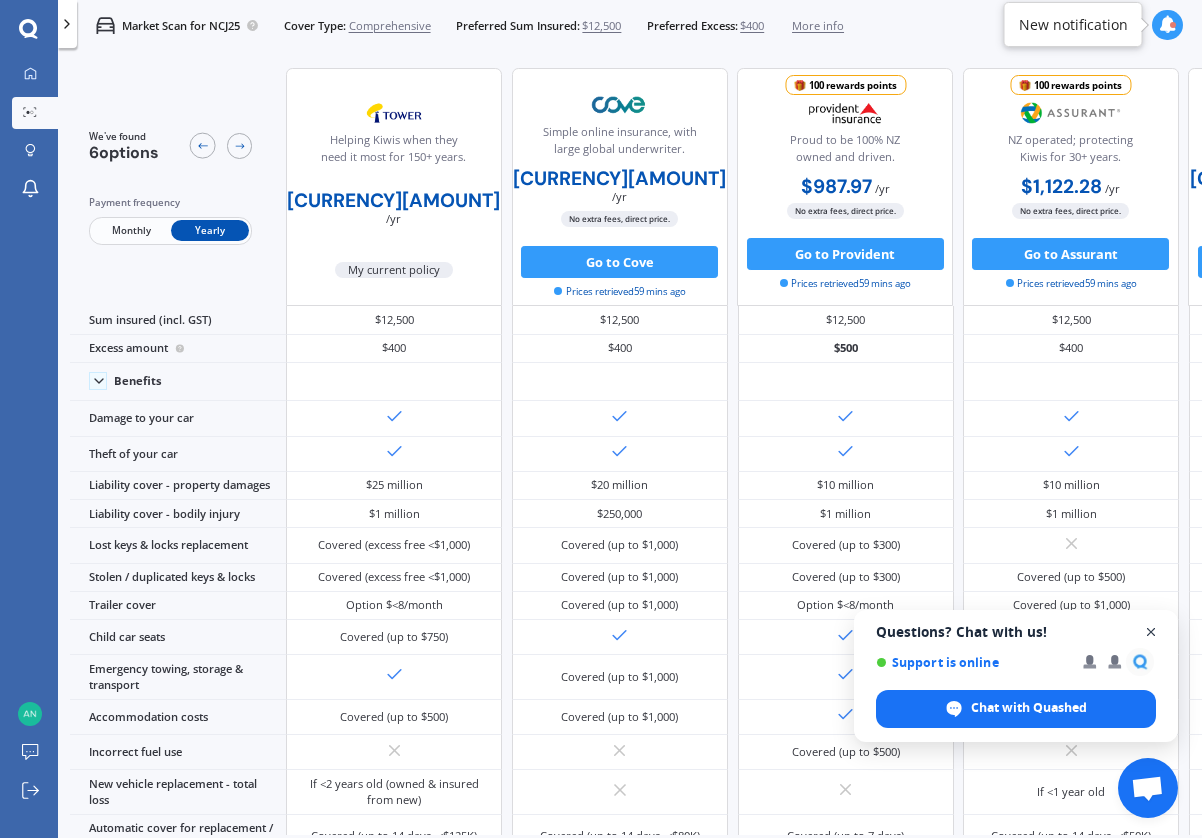 click at bounding box center [1151, 632] 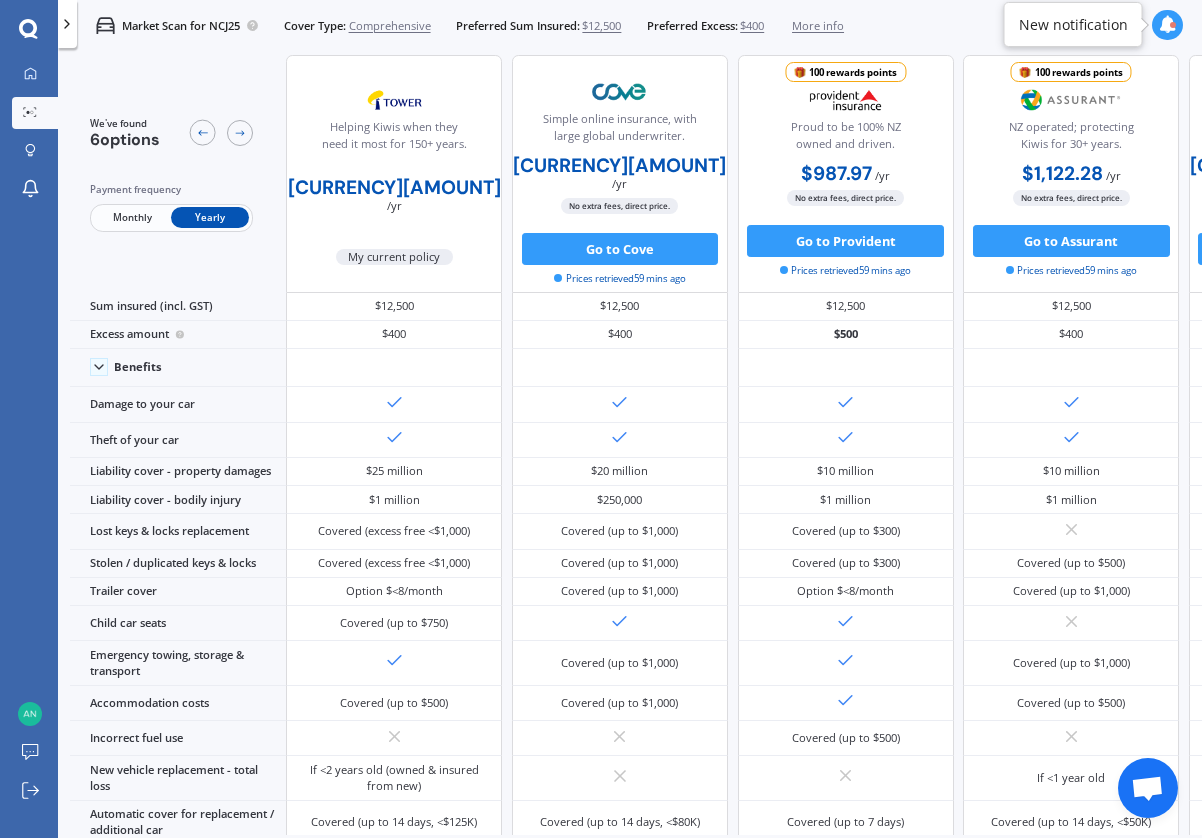 scroll, scrollTop: 13, scrollLeft: 0, axis: vertical 